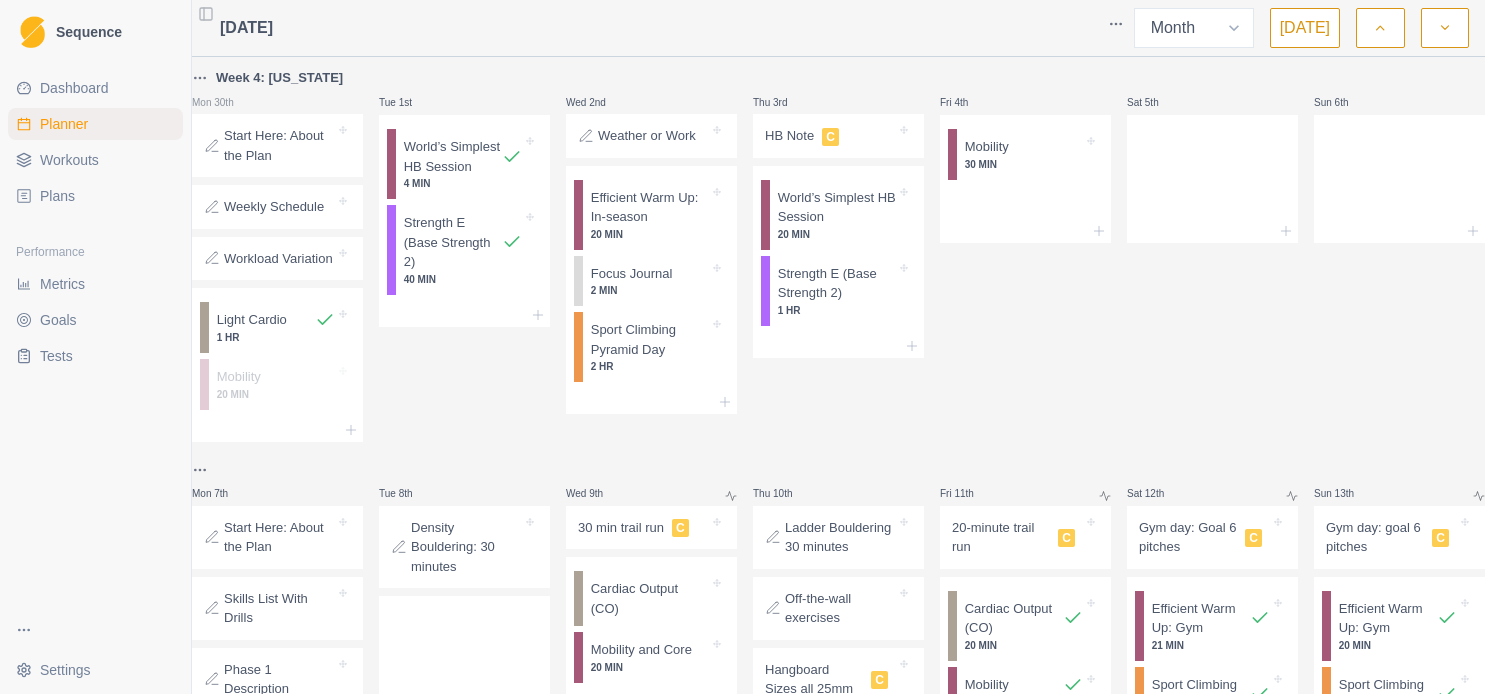 select on "month" 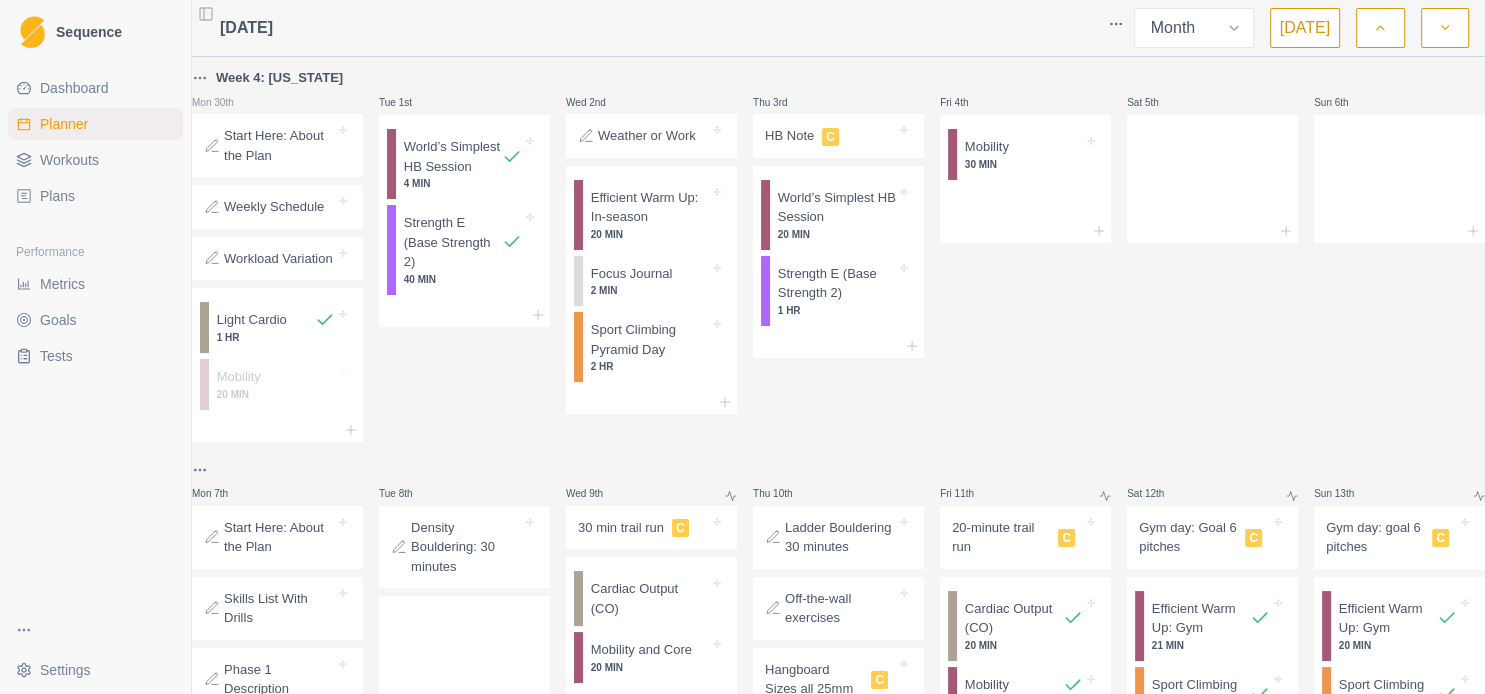 scroll, scrollTop: 864, scrollLeft: 0, axis: vertical 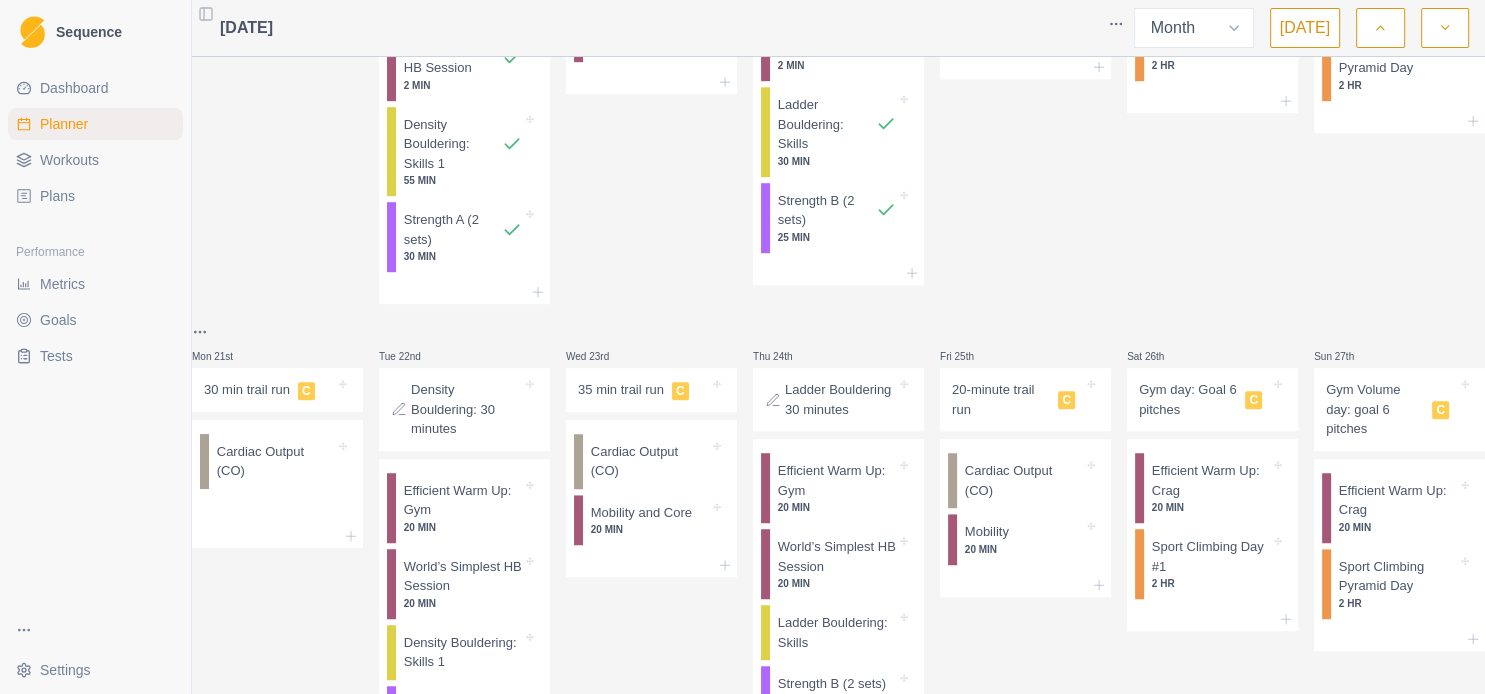 click on "Fri 18th 20-minute trail run C Cardiac Output (CO) Mobility 20 MIN" at bounding box center [1025, 53] 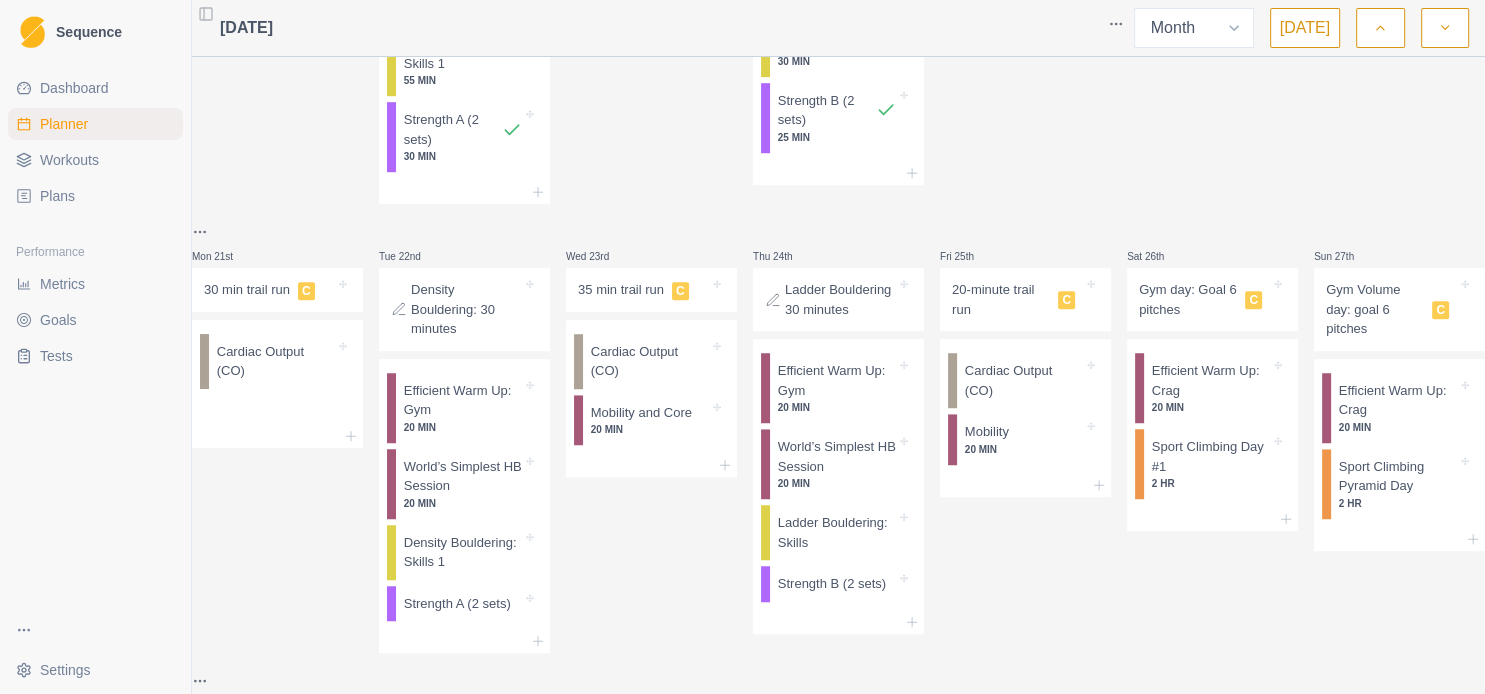 scroll, scrollTop: 1296, scrollLeft: 0, axis: vertical 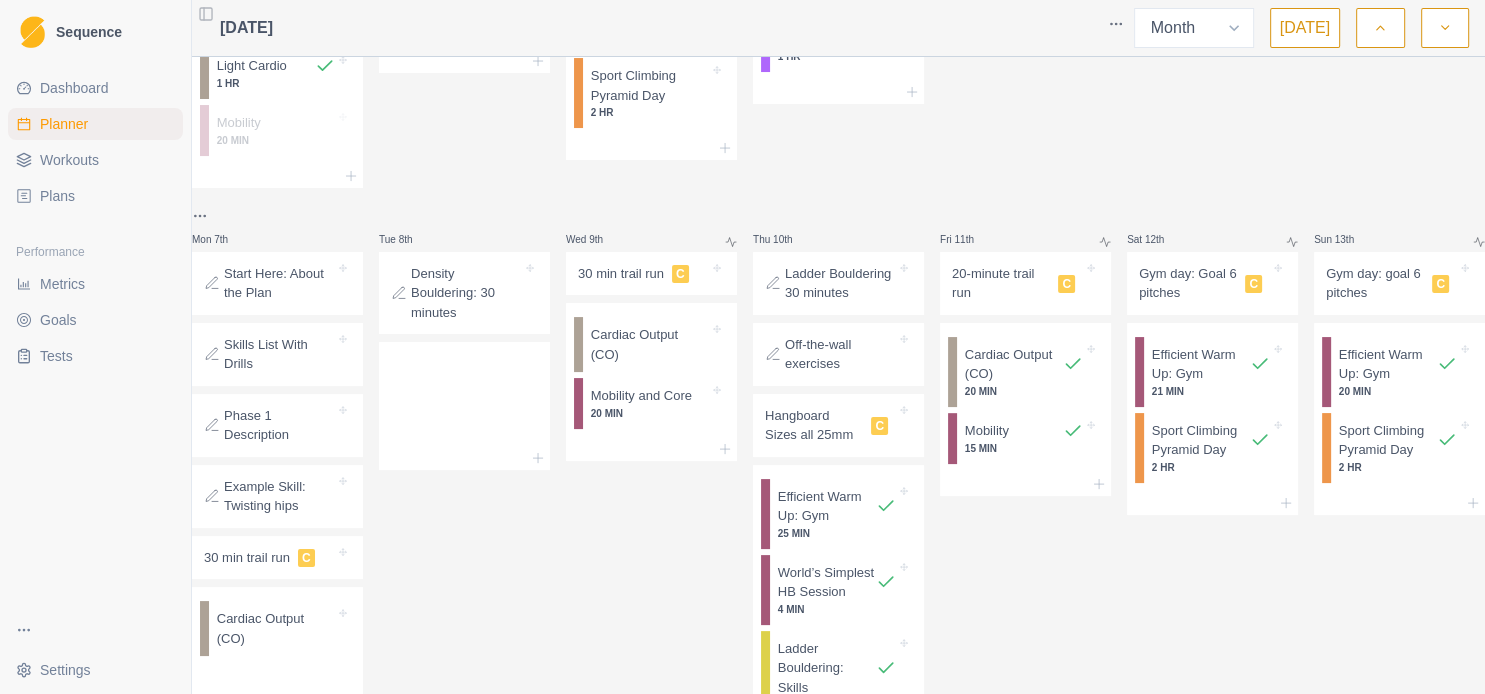 click on "Sequence Dashboard Planner Workouts Plans Performance Metrics Goals Tests Settings Toggle Sidebar [DATE] Week Month [DATE] Week 4: [US_STATE] Mon 30th Start Here: About the Plan Weekly Schedule Workload Variation Light Cardio 1 HR Mobility 20 MIN Tue 1st World’s Simplest HB Session 4 MIN Strength [MEDICAL_DATA] Strength 2) 40 MIN Wed 2nd Weather or Work Efficient Warm Up: In-season 20 MIN Focus Journal 2 MIN Sport Climbing Pyramid Day 2 HR Thu 3rd HB Note C World’s Simplest HB Session 20 MIN Strength [MEDICAL_DATA] Strength 2) 1 HR Fri 4th Mobility 30 MIN Sat 5th Sun 6th Mon 7th Start Here: About the Plan Skills List With Drills Phase 1 Description Example Skill: Twisting hips 30 min  trail run C Cardiac Output (CO) Tue 8th Density Bouldering: 30 minutes  Wed 9th 30 min trail run C Cardiac Output (CO) Mobility and Core  20 MIN Thu 10th Ladder Bouldering 30 minutes Off-the-wall exercises Hangboard Sizes all 25mm C Efficient Warm Up: Gym 25 MIN World’s Simplest HB Session 4 MIN Ladder Bouldering: Skills" at bounding box center (742, 347) 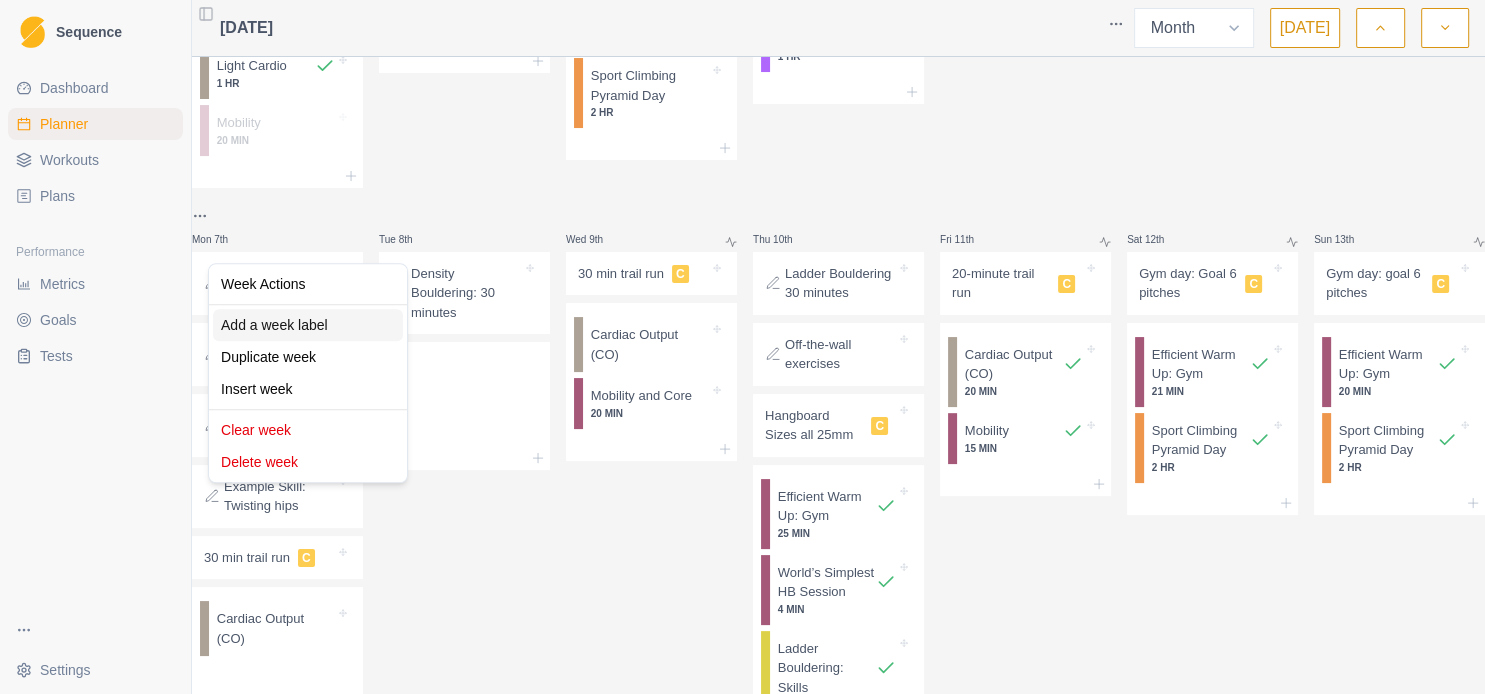 click on "Add a week label" at bounding box center [308, 325] 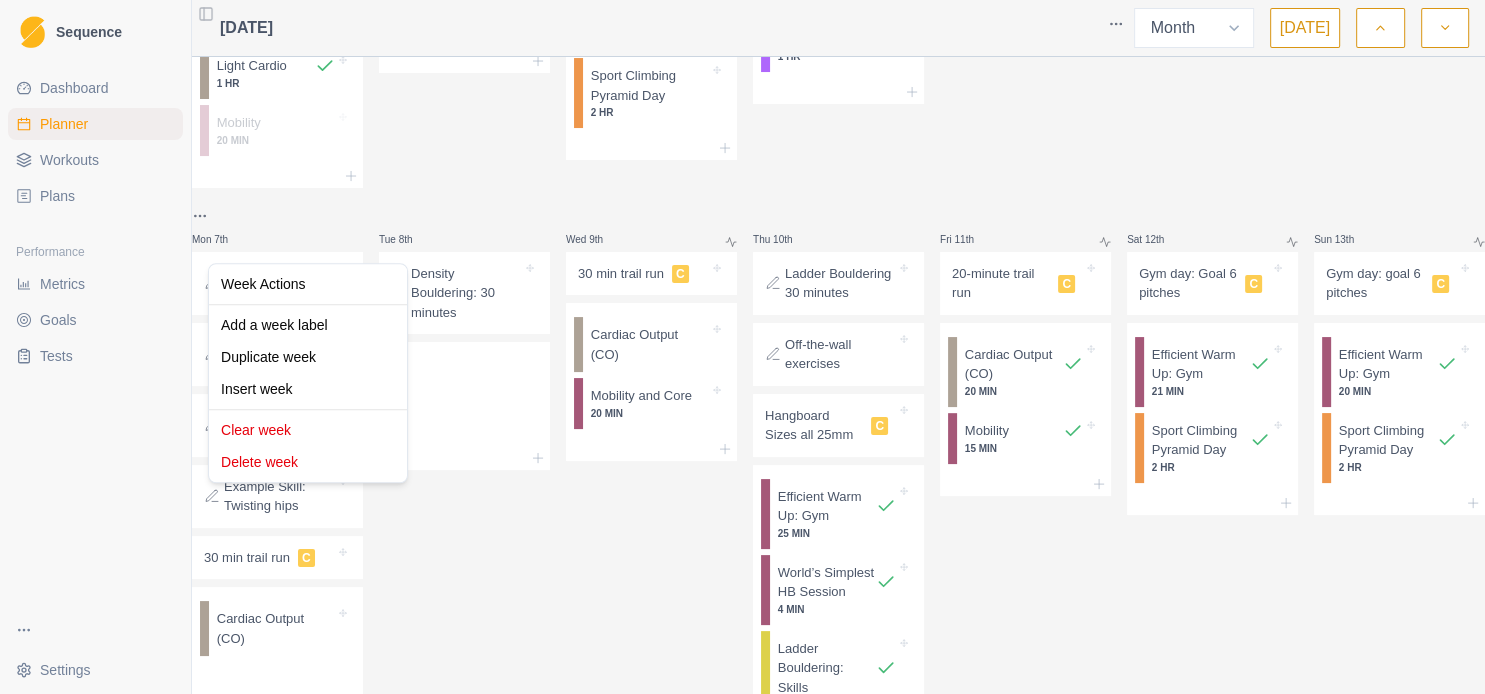 scroll, scrollTop: 254, scrollLeft: 0, axis: vertical 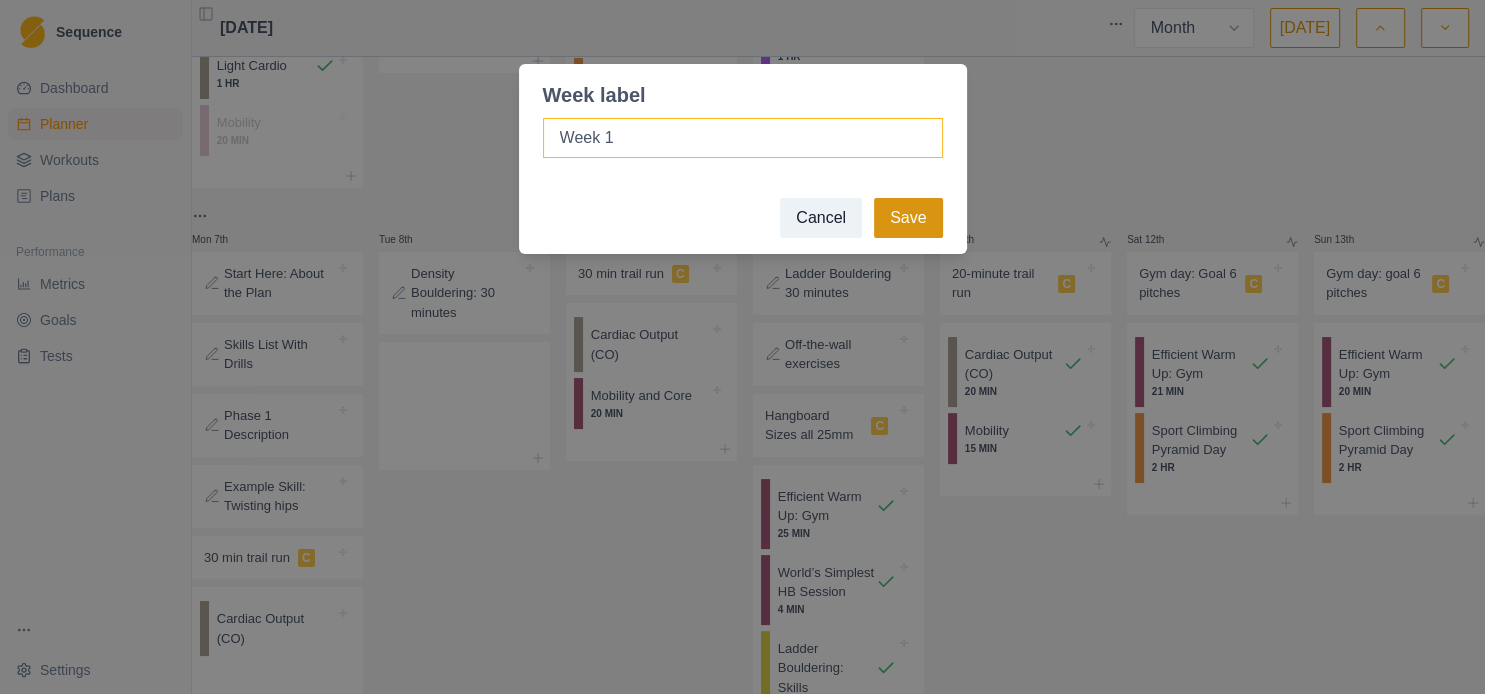 type on "Week 1" 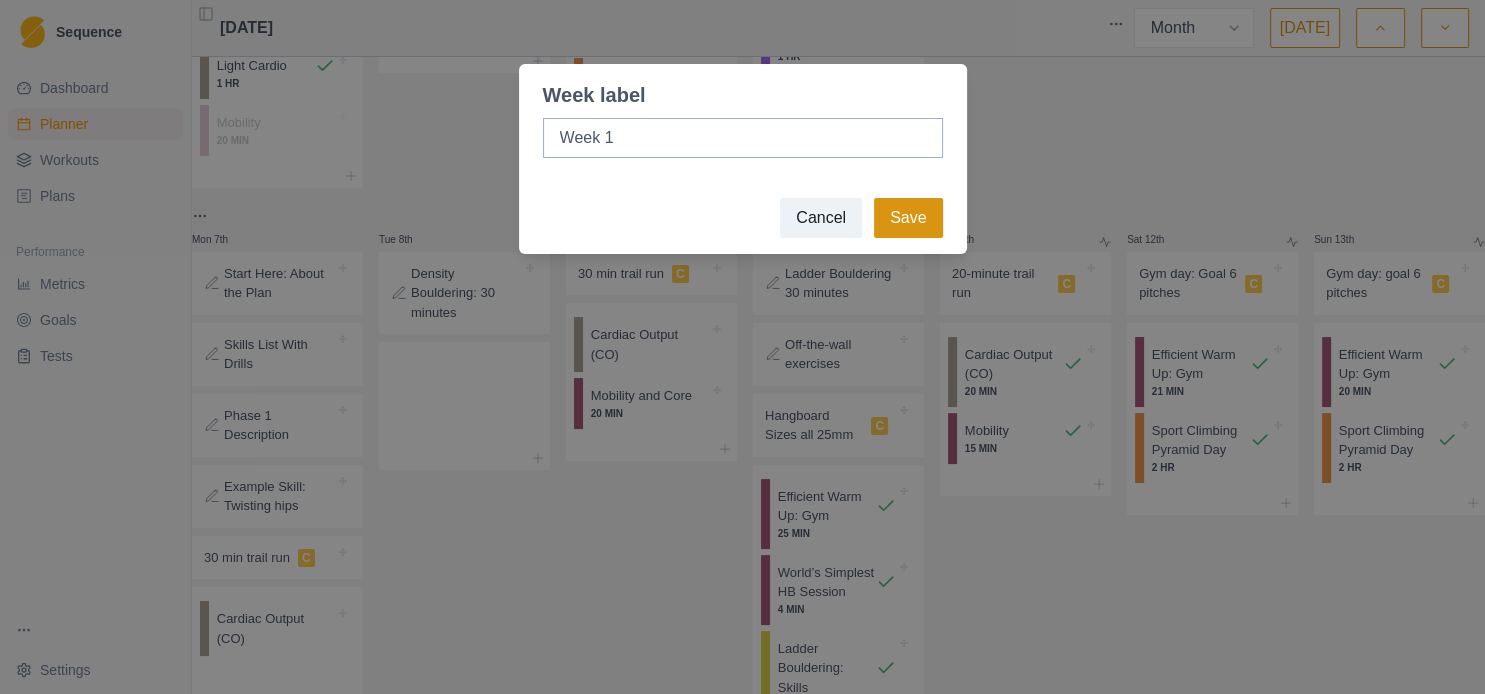 click on "Save" at bounding box center (908, 218) 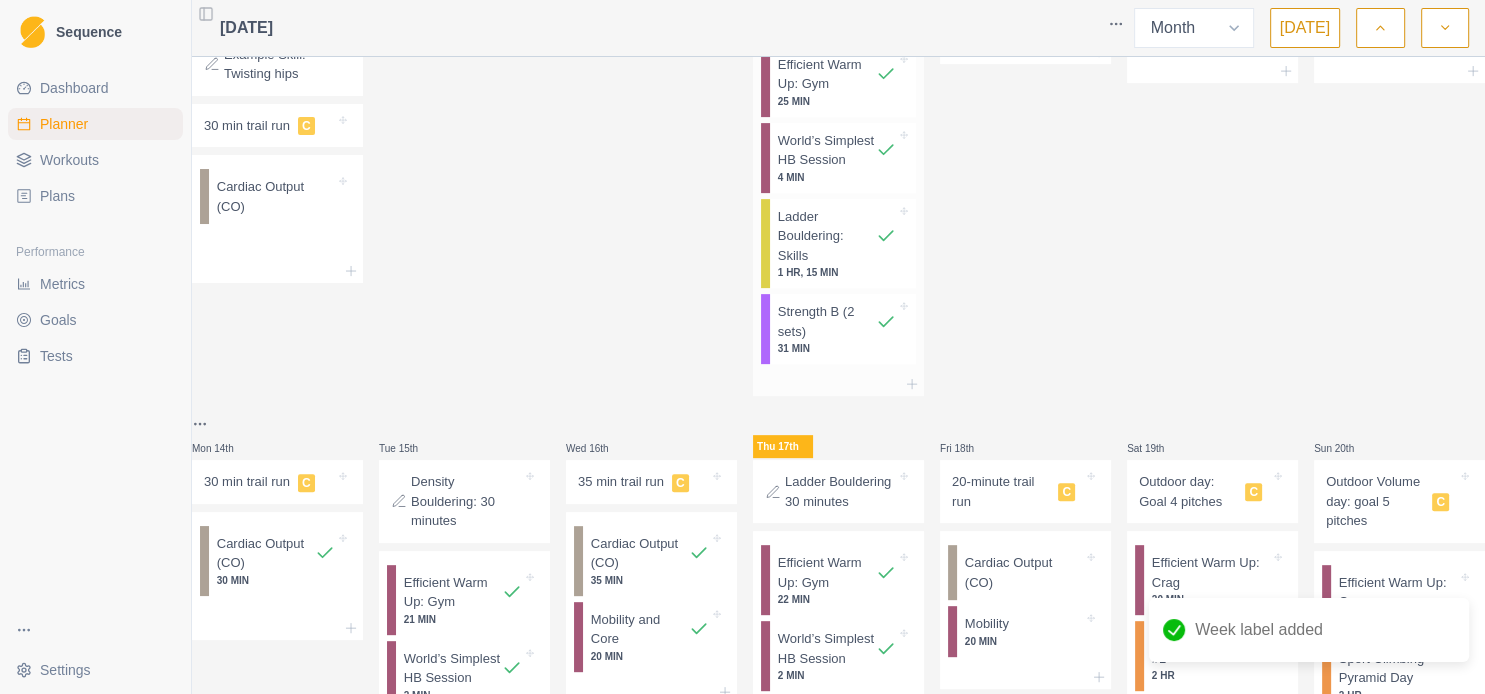 scroll, scrollTop: 902, scrollLeft: 0, axis: vertical 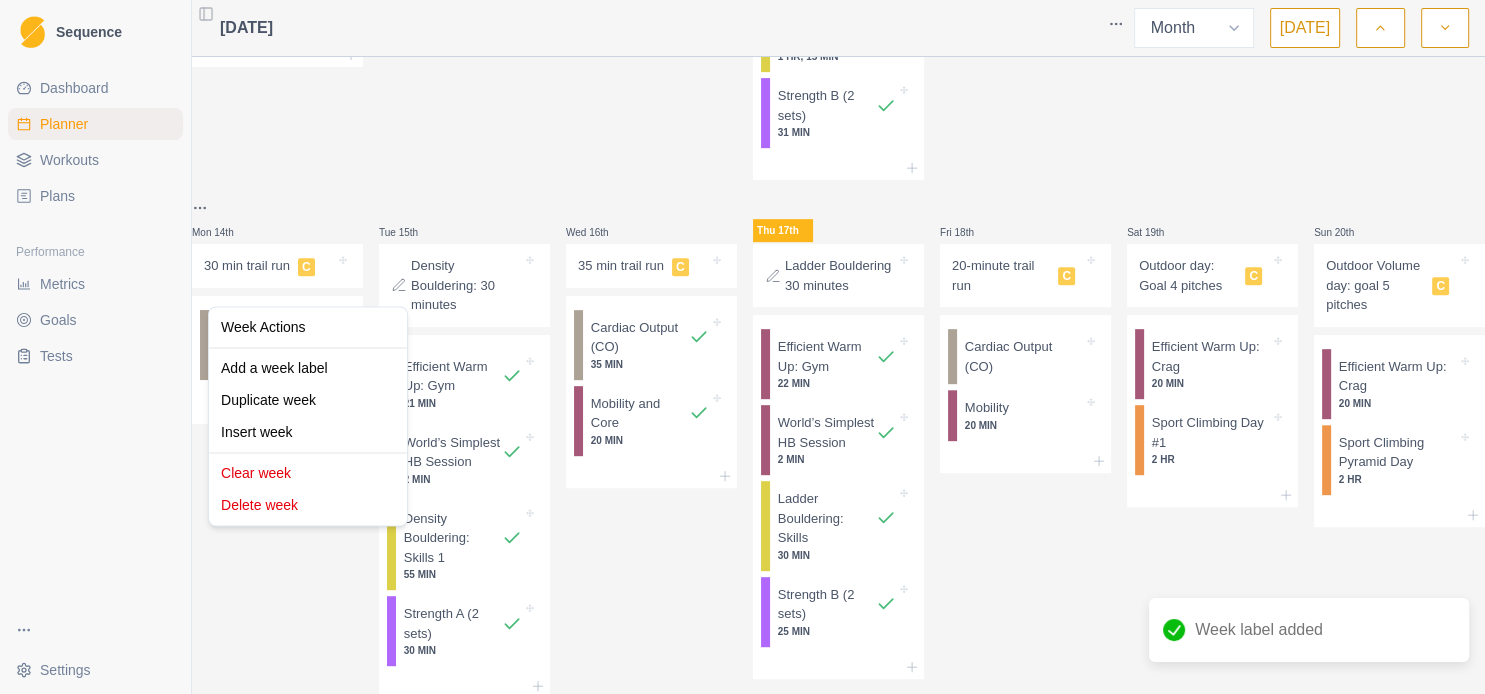 click on "Sequence Dashboard Planner Workouts Plans Performance Metrics Goals Tests Settings Toggle Sidebar [DATE] Week Month [DATE] Week 4: [US_STATE] Mon 30th Start Here: About the Plan Weekly Schedule Workload Variation Light Cardio 1 HR Mobility 20 MIN Tue 1st World’s Simplest HB Session 4 MIN Strength [MEDICAL_DATA] Strength 2) 40 MIN Wed 2nd Weather or Work Efficient Warm Up: In-season 20 MIN Focus Journal 2 MIN Sport Climbing Pyramid Day 2 HR Thu 3rd HB Note C World’s Simplest HB Session 20 MIN Strength [MEDICAL_DATA] Strength 2) 1 HR Fri 4th Mobility 30 MIN Sat 5th Sun 6th Week 1 Mon 7th Start Here: About the Plan Skills List With Drills Phase 1 Description Example Skill: Twisting hips 30 min  trail run C Cardiac Output (CO) Tue 8th Density Bouldering: 30 minutes  Wed 9th 30 min trail run C Cardiac Output (CO) Mobility and Core  20 MIN Thu 10th Ladder Bouldering 30 minutes Off-the-wall exercises Hangboard Sizes all 25mm C Efficient Warm Up: Gym 25 MIN World’s Simplest HB Session 4 MIN 1 HR, 15 MIN C C C" at bounding box center [742, 347] 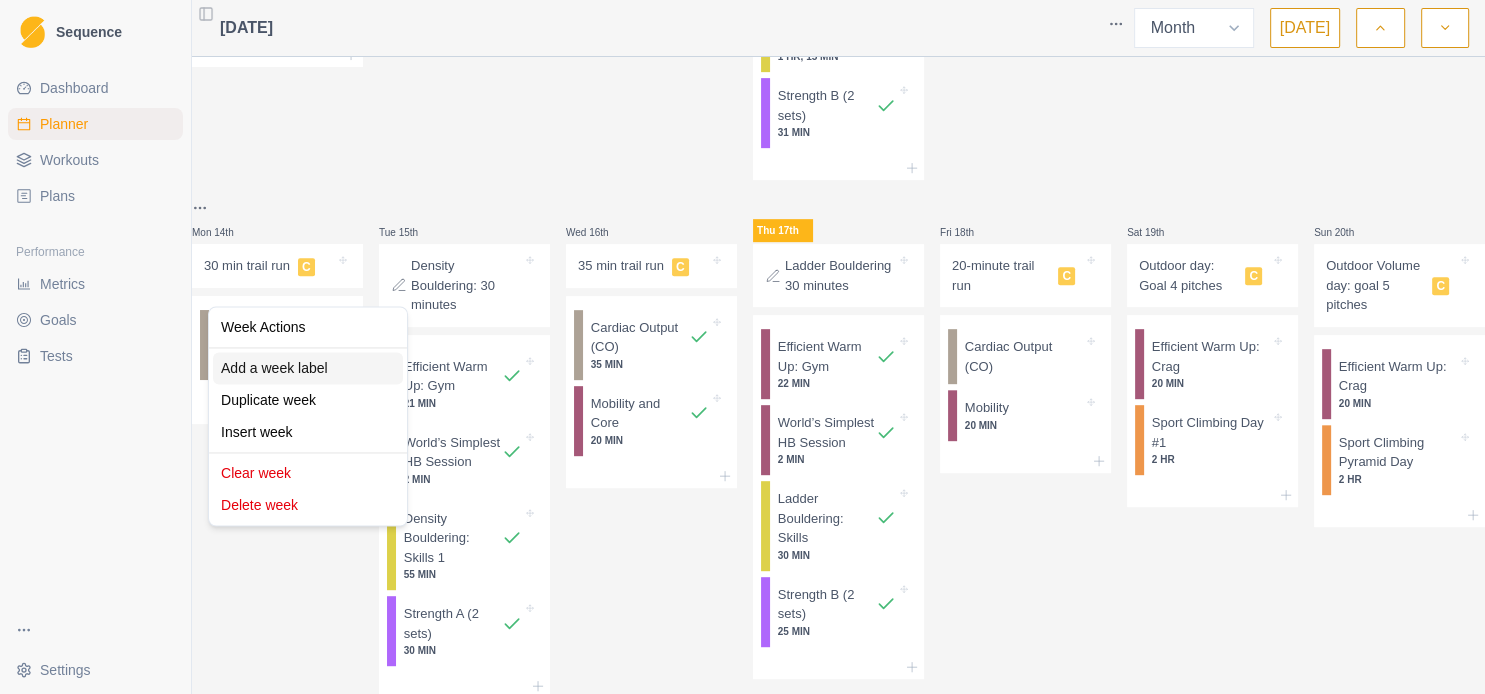 click on "Add a week label" at bounding box center [308, 368] 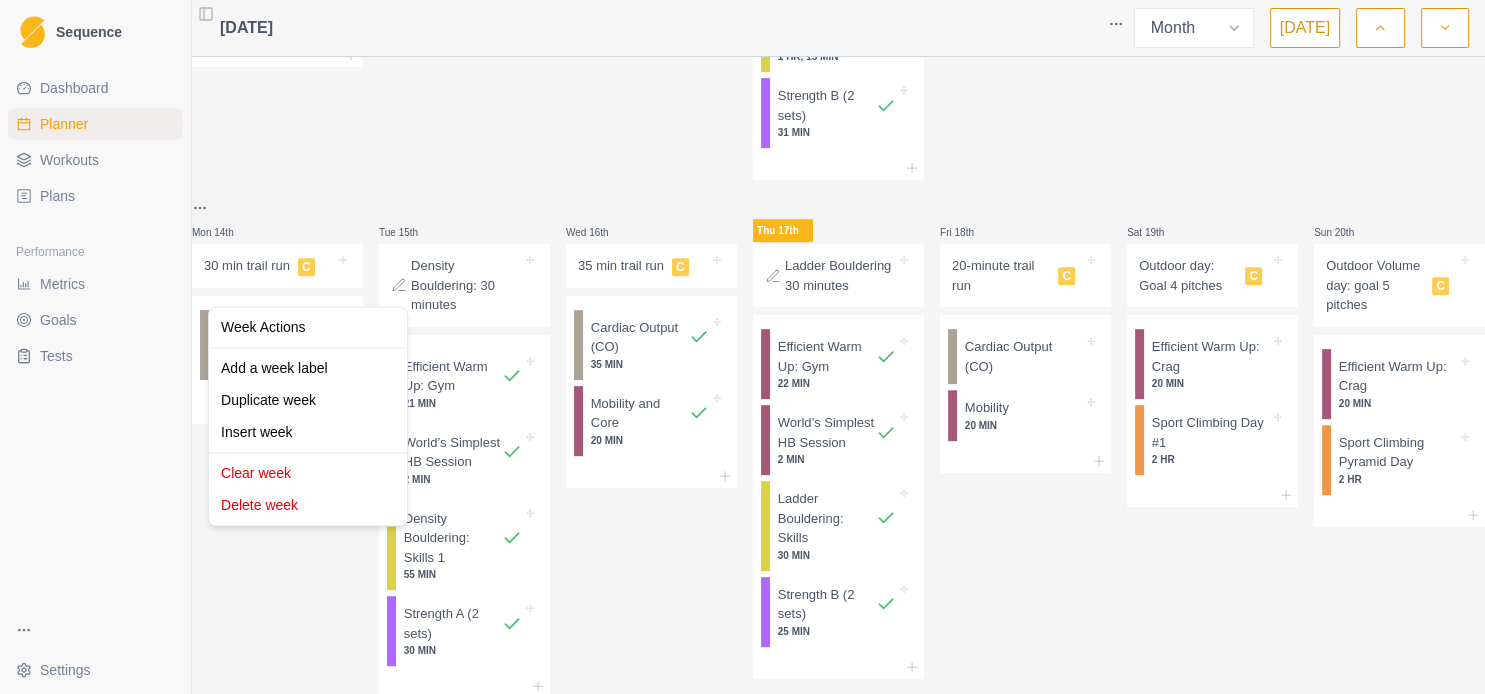 scroll, scrollTop: 902, scrollLeft: 0, axis: vertical 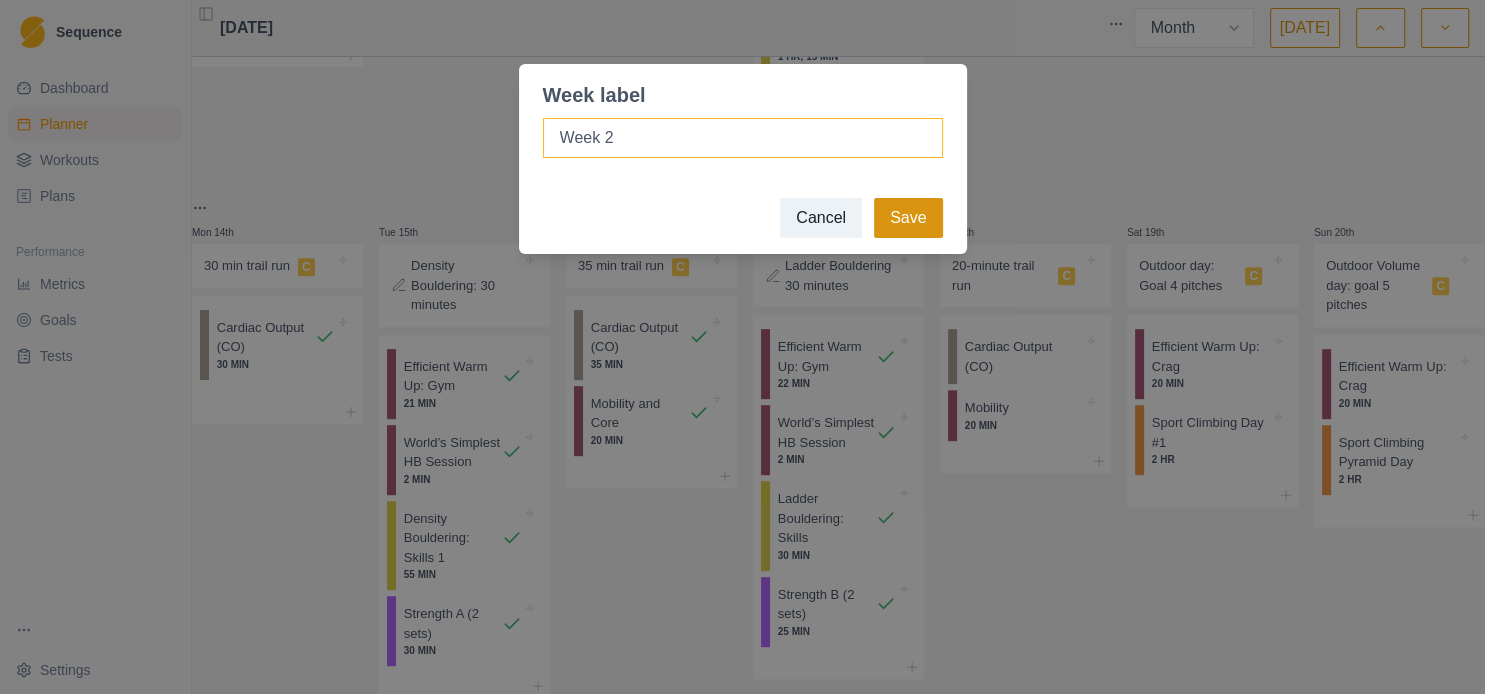type on "Week 2" 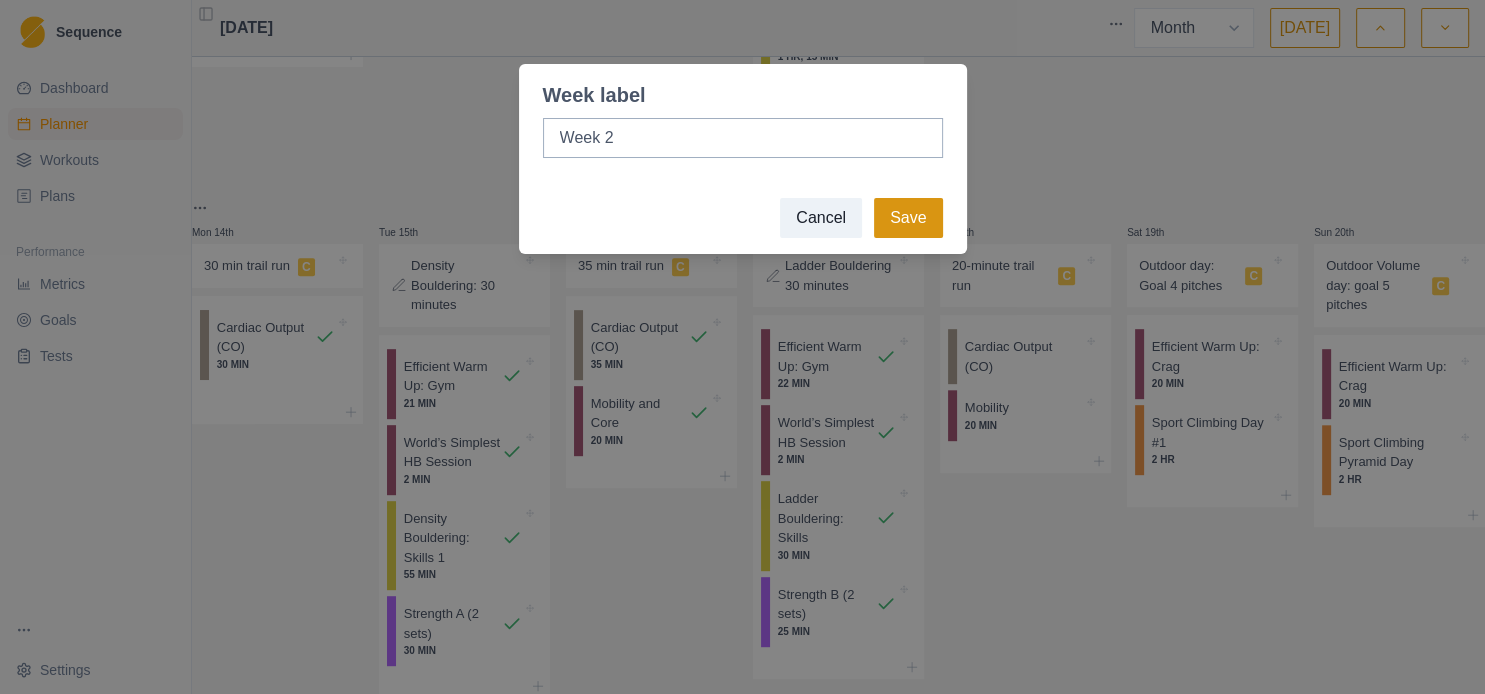 click on "Save" at bounding box center (908, 218) 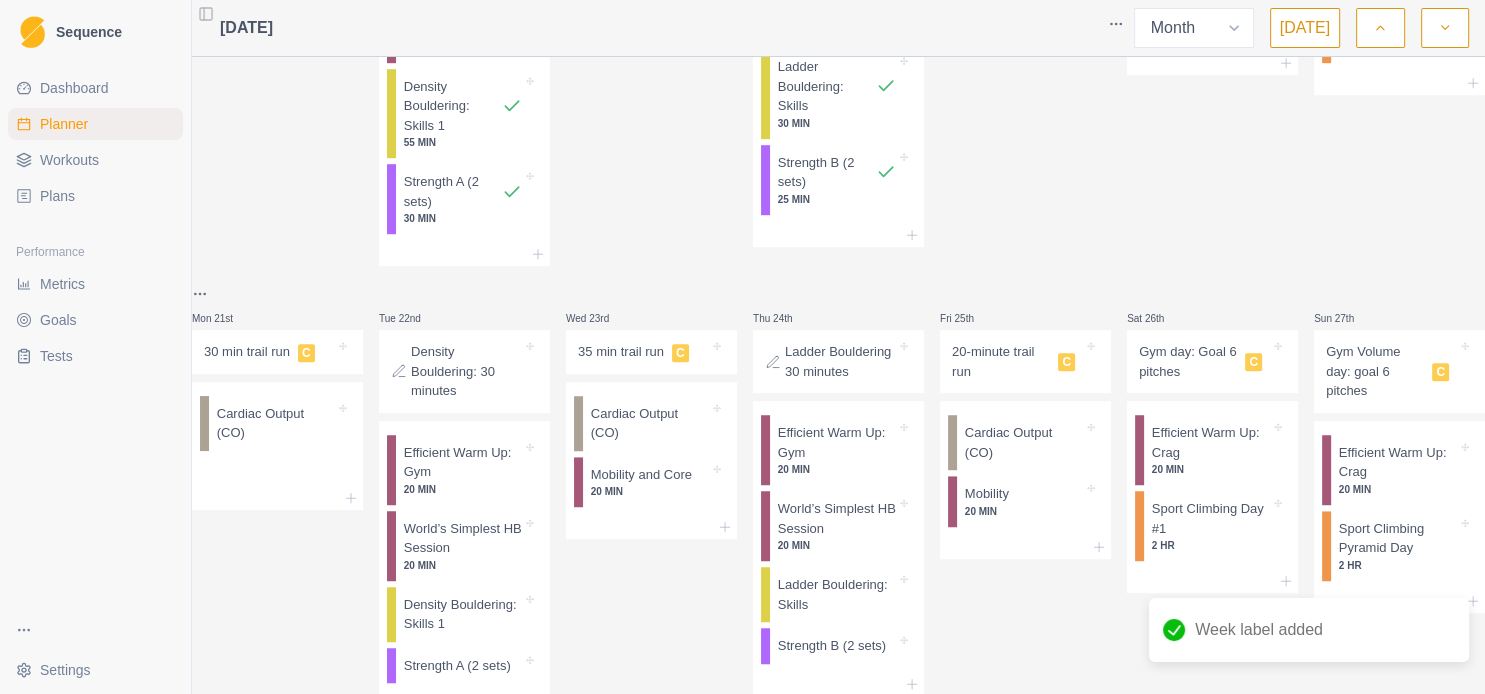 scroll, scrollTop: 1550, scrollLeft: 0, axis: vertical 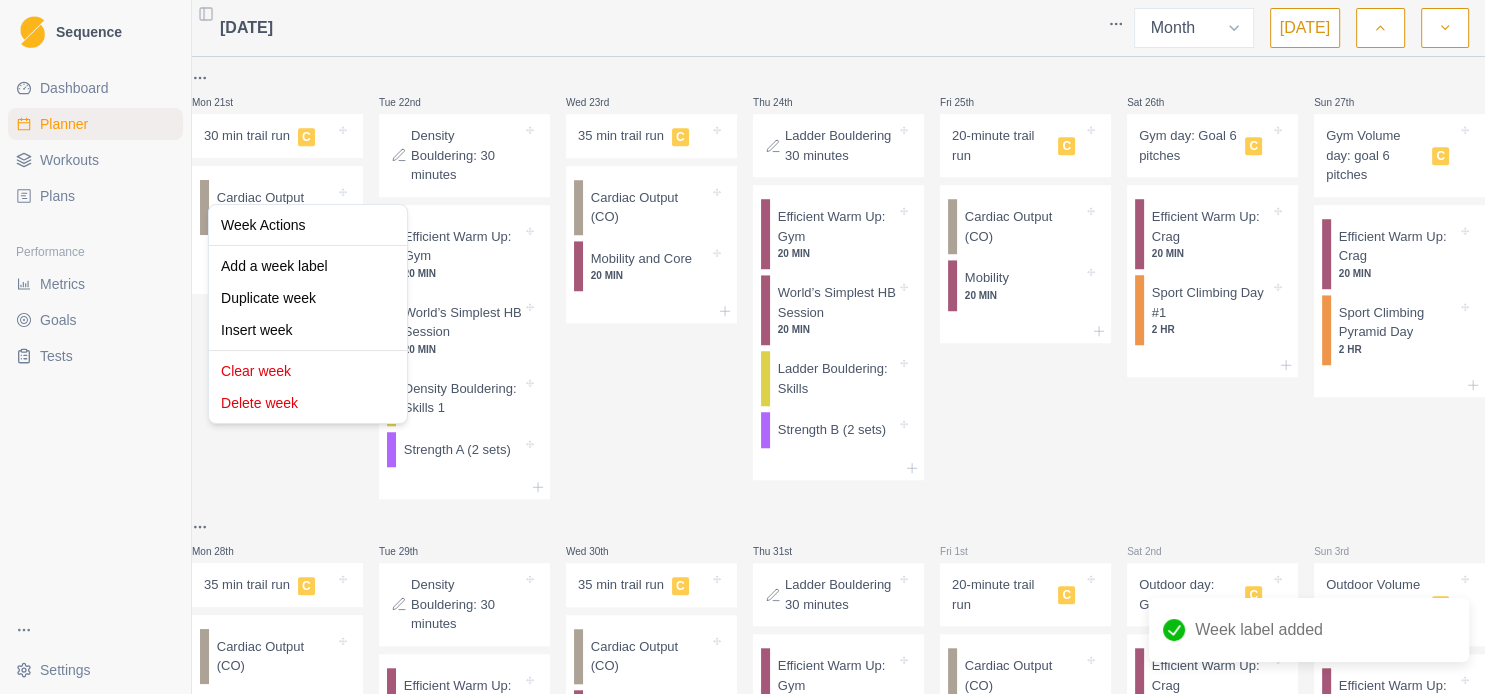 click on "Sequence Dashboard Planner Workouts Plans Performance Metrics Goals Tests Settings Toggle Sidebar [DATE] Week Month [DATE] Week 4: [US_STATE] Mon 30th Start Here: About the Plan Weekly Schedule Workload Variation Light Cardio 1 HR Mobility 20 MIN Tue 1st World’s Simplest HB Session 4 MIN Strength [MEDICAL_DATA] Strength 2) 40 MIN Wed 2nd Weather or Work Efficient Warm Up: In-season 20 MIN Focus Journal 2 MIN Sport Climbing Pyramid Day 2 HR Thu 3rd HB Note C World’s Simplest HB Session 20 MIN Strength [MEDICAL_DATA] Strength 2) 1 HR Fri 4th Mobility 30 MIN Sat 5th Sun 6th Week 1 Mon 7th Start Here: About the Plan Skills List With Drills Phase 1 Description Example Skill: Twisting hips 30 min  trail run C Cardiac Output (CO) Tue 8th Density Bouldering: 30 minutes  Wed 9th 30 min trail run C Cardiac Output (CO) Mobility and Core  20 MIN Thu 10th Ladder Bouldering 30 minutes Off-the-wall exercises Hangboard Sizes all 25mm C Efficient Warm Up: Gym 25 MIN World’s Simplest HB Session 4 MIN 1 HR, 15 MIN C C C" at bounding box center (742, 347) 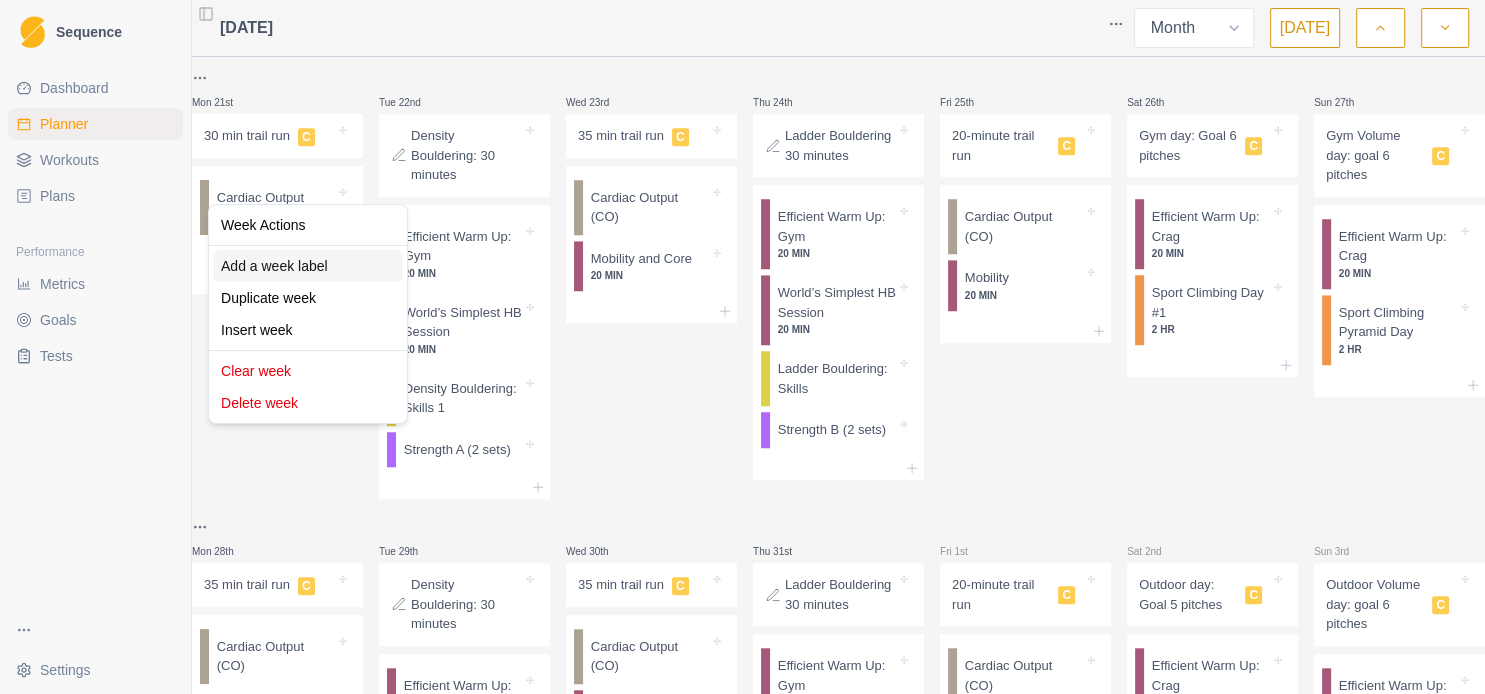 click on "Add a week label" at bounding box center [308, 266] 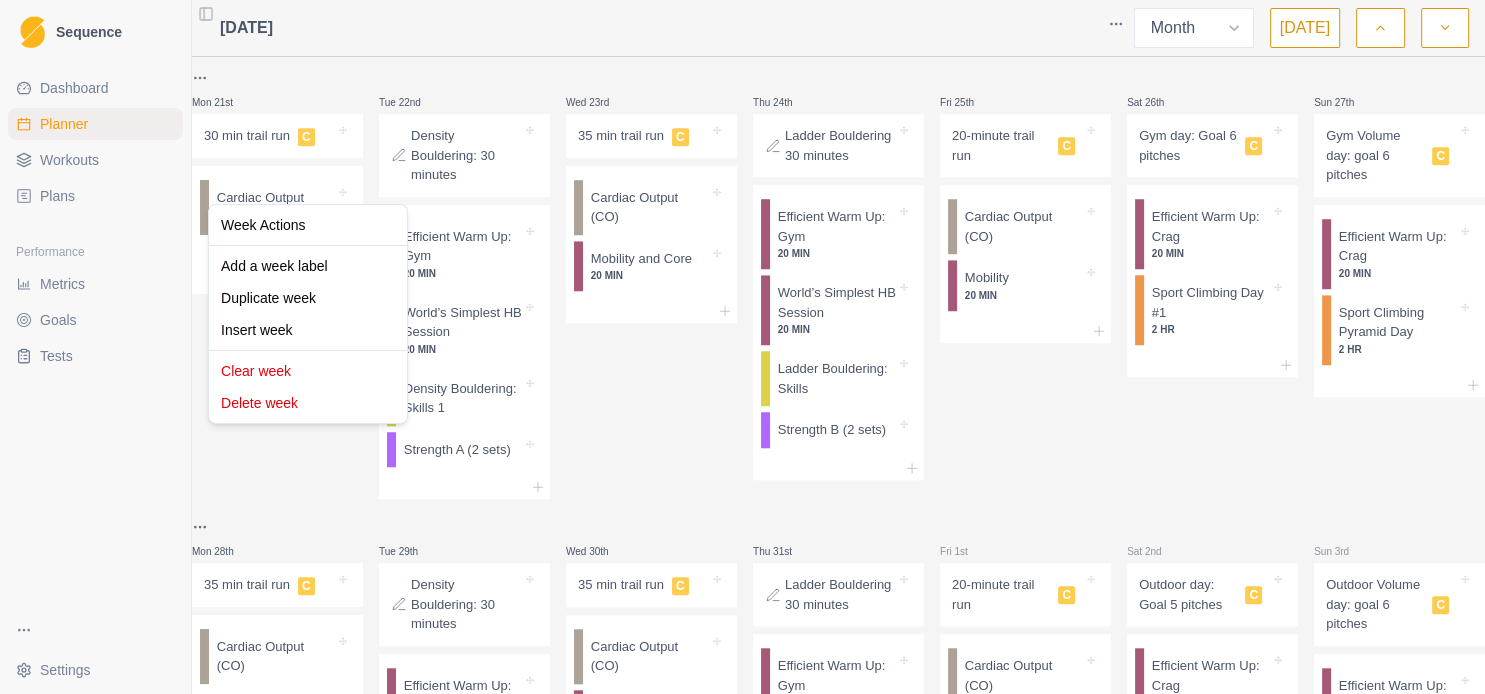 scroll, scrollTop: 1550, scrollLeft: 0, axis: vertical 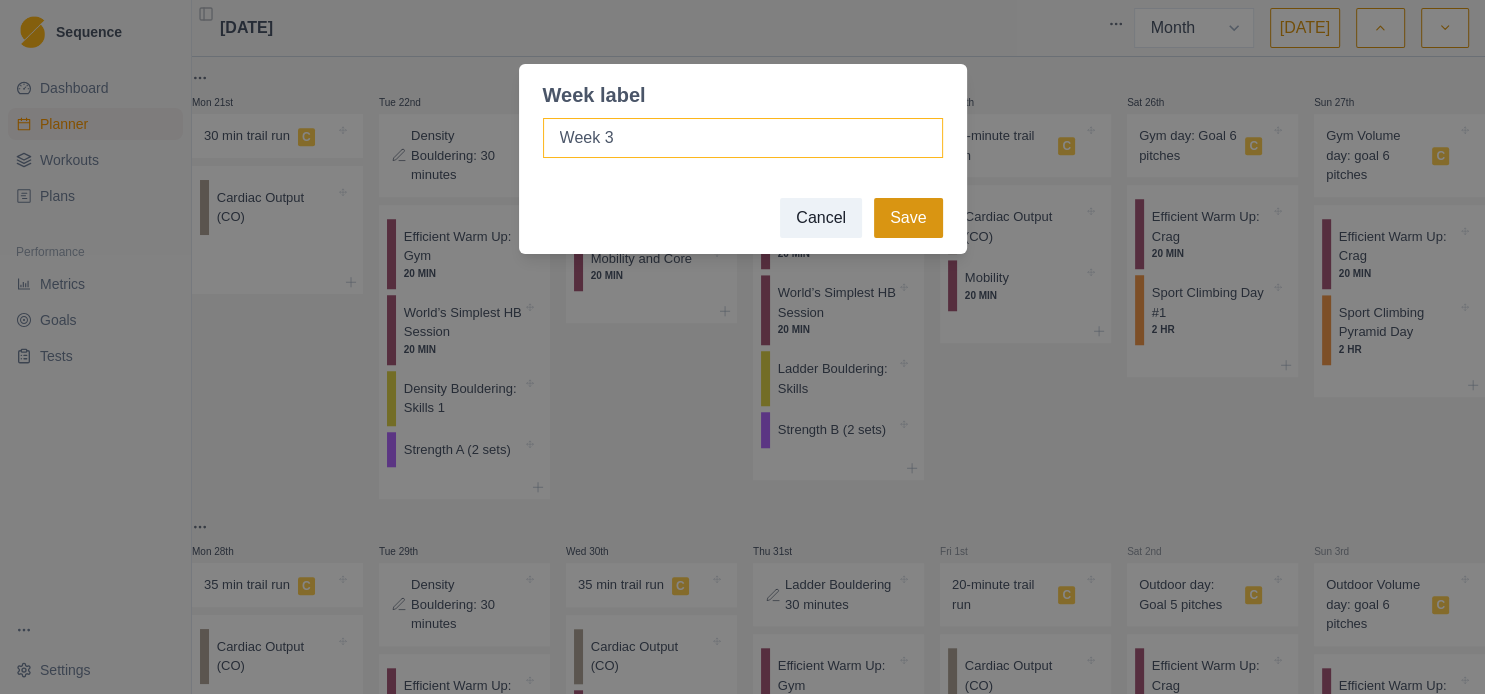 type on "Week 3" 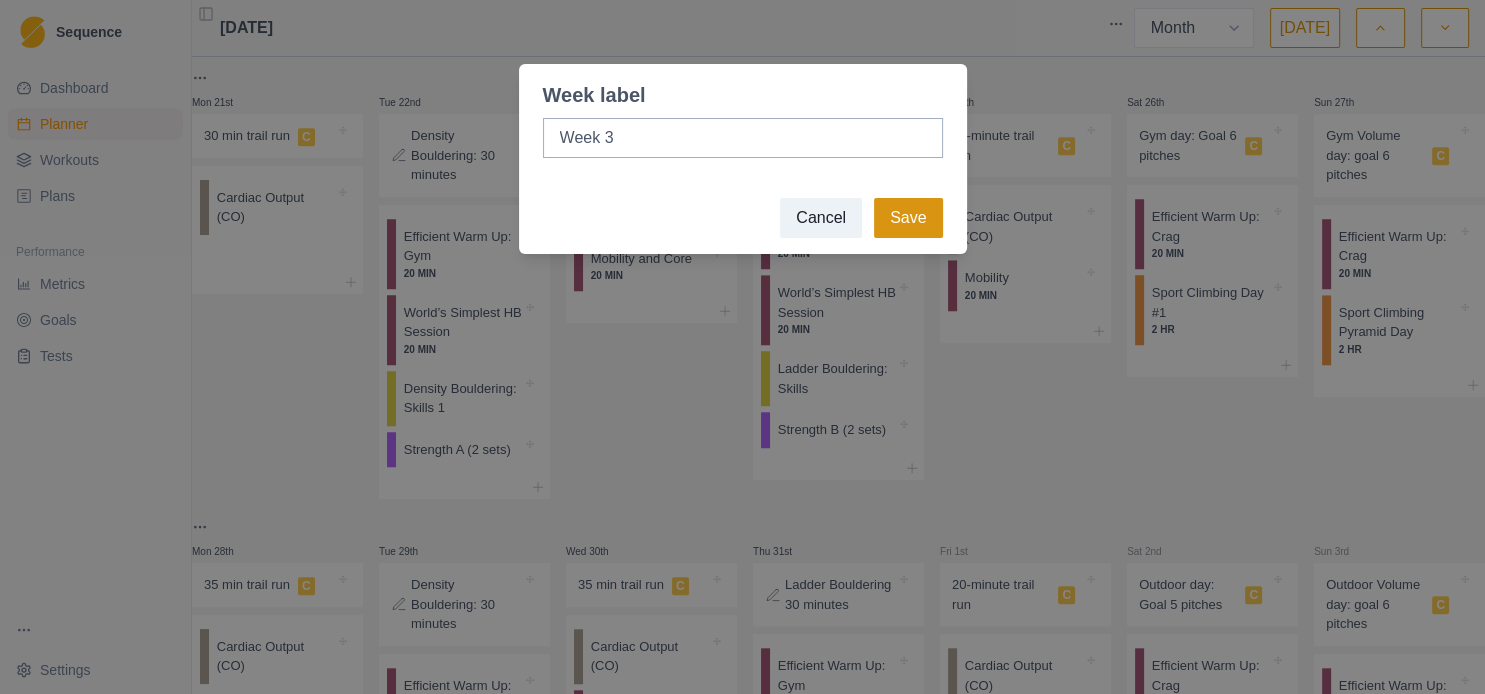 click on "Save" at bounding box center (908, 218) 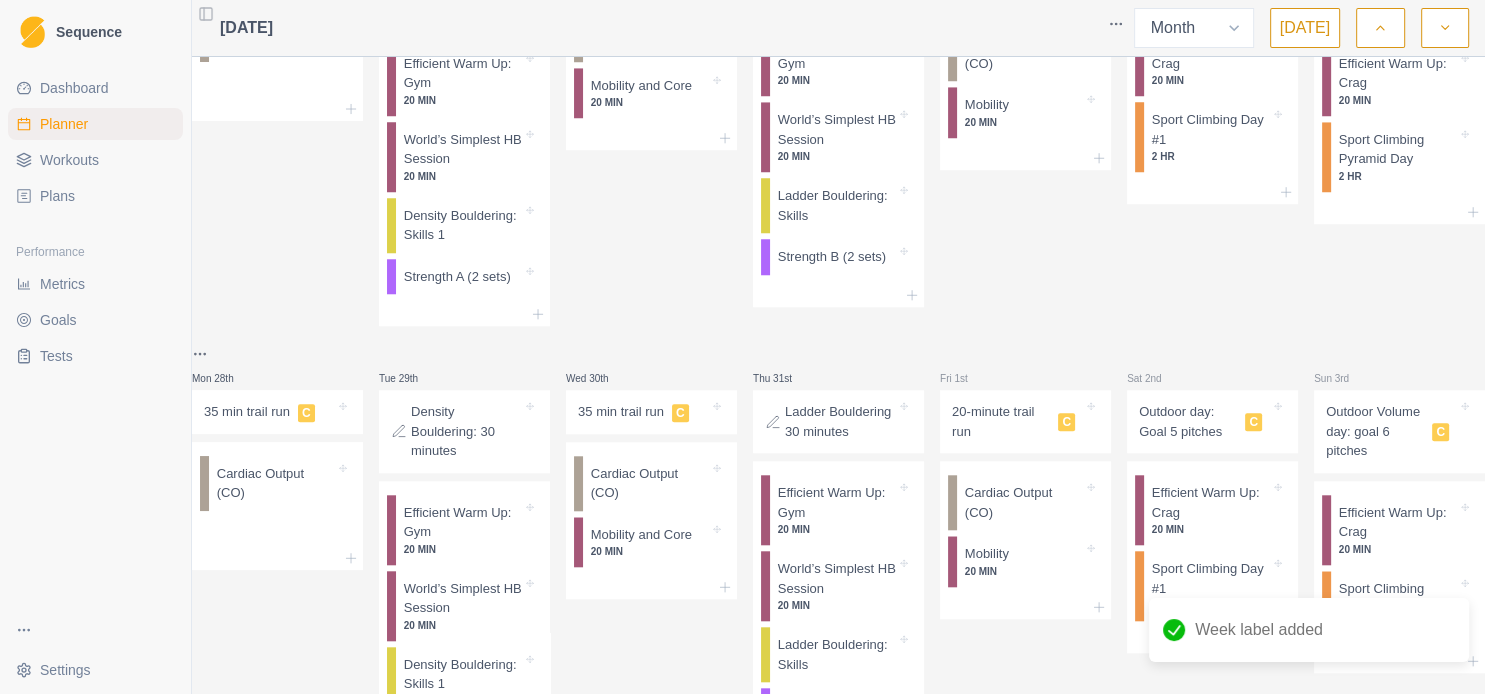 scroll, scrollTop: 1982, scrollLeft: 0, axis: vertical 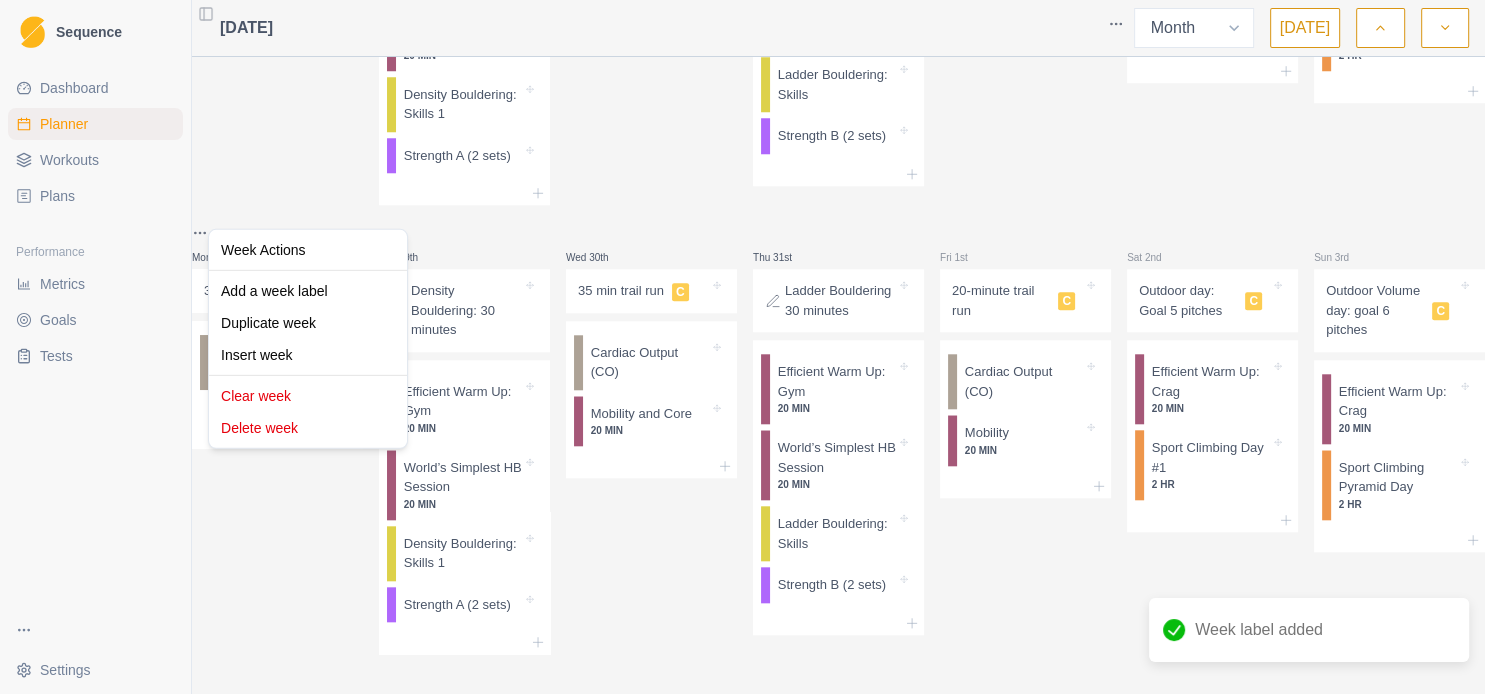 click on "Sequence Dashboard Planner Workouts Plans Performance Metrics Goals Tests Settings Toggle Sidebar [DATE] Week Month [DATE] Week 4: [US_STATE] Mon 30th Start Here: About the Plan Weekly Schedule Workload Variation Light Cardio 1 HR Mobility 20 MIN Tue 1st World’s Simplest HB Session 4 MIN Strength [MEDICAL_DATA] Strength 2) 40 MIN Wed 2nd Weather or Work Efficient Warm Up: In-season 20 MIN Focus Journal 2 MIN Sport Climbing Pyramid Day 2 HR Thu 3rd HB Note C World’s Simplest HB Session 20 MIN Strength [MEDICAL_DATA] Strength 2) 1 HR Fri 4th Mobility 30 MIN Sat 5th Sun 6th Week 1 Mon 7th Start Here: About the Plan Skills List With Drills Phase 1 Description Example Skill: Twisting hips 30 min  trail run C Cardiac Output (CO) Tue 8th Density Bouldering: 30 minutes  Wed 9th 30 min trail run C Cardiac Output (CO) Mobility and Core  20 MIN Thu 10th Ladder Bouldering 30 minutes Off-the-wall exercises Hangboard Sizes all 25mm C Efficient Warm Up: Gym 25 MIN World’s Simplest HB Session 4 MIN 1 HR, 15 MIN C C C" at bounding box center (742, 347) 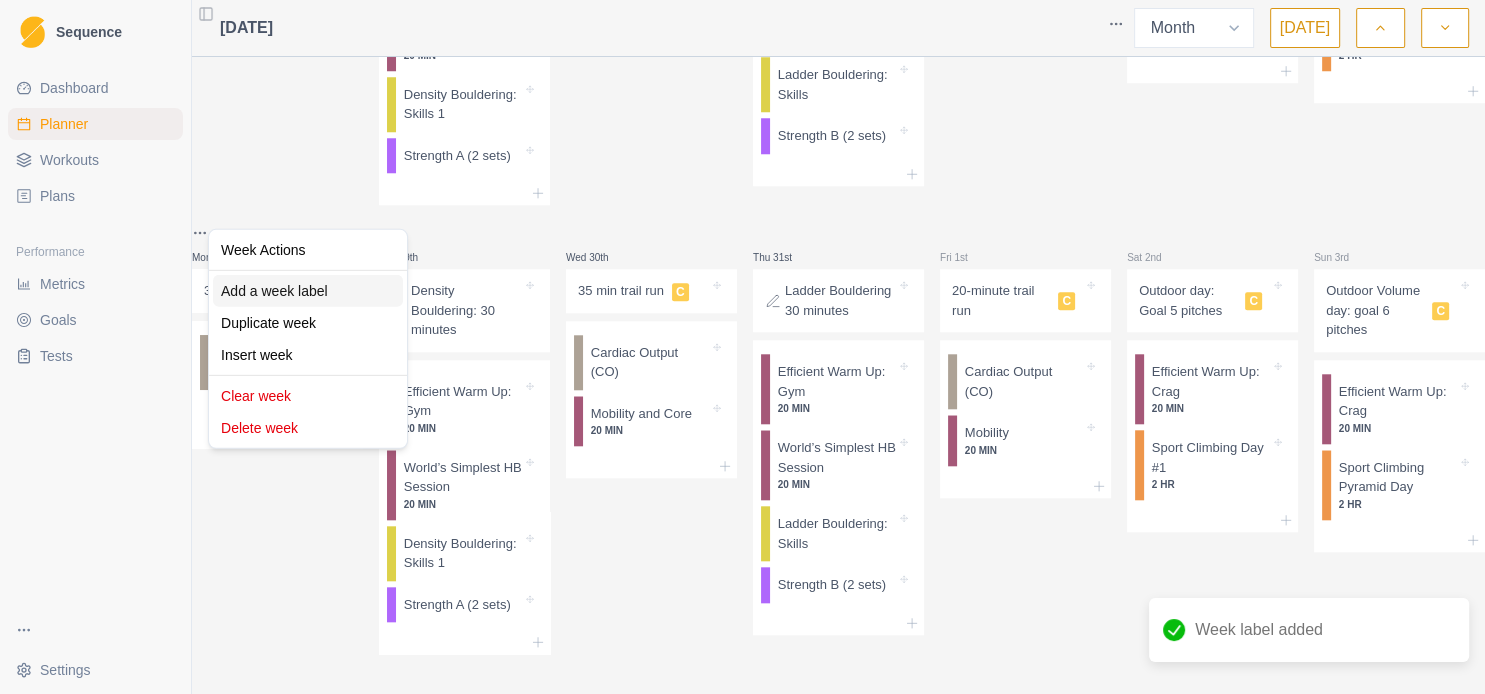 click on "Add a week label" at bounding box center [308, 291] 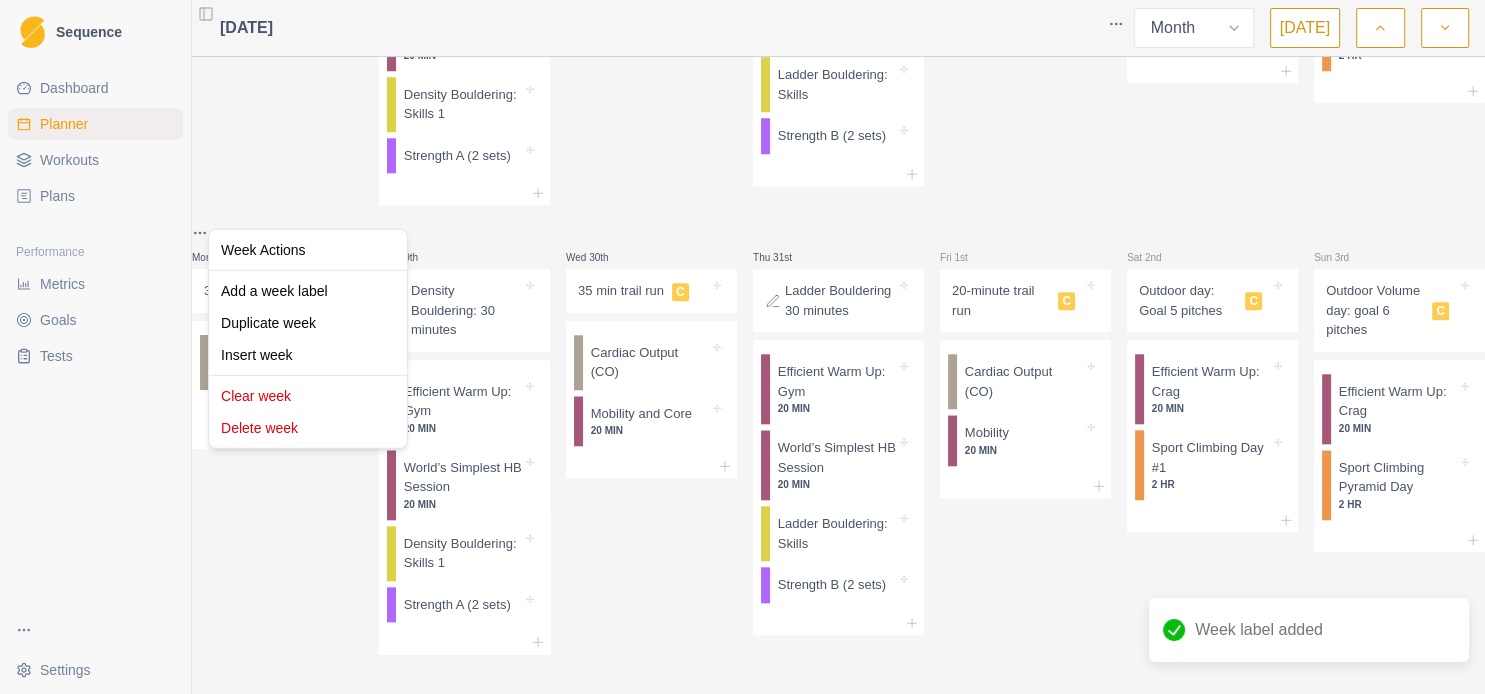 scroll, scrollTop: 1982, scrollLeft: 0, axis: vertical 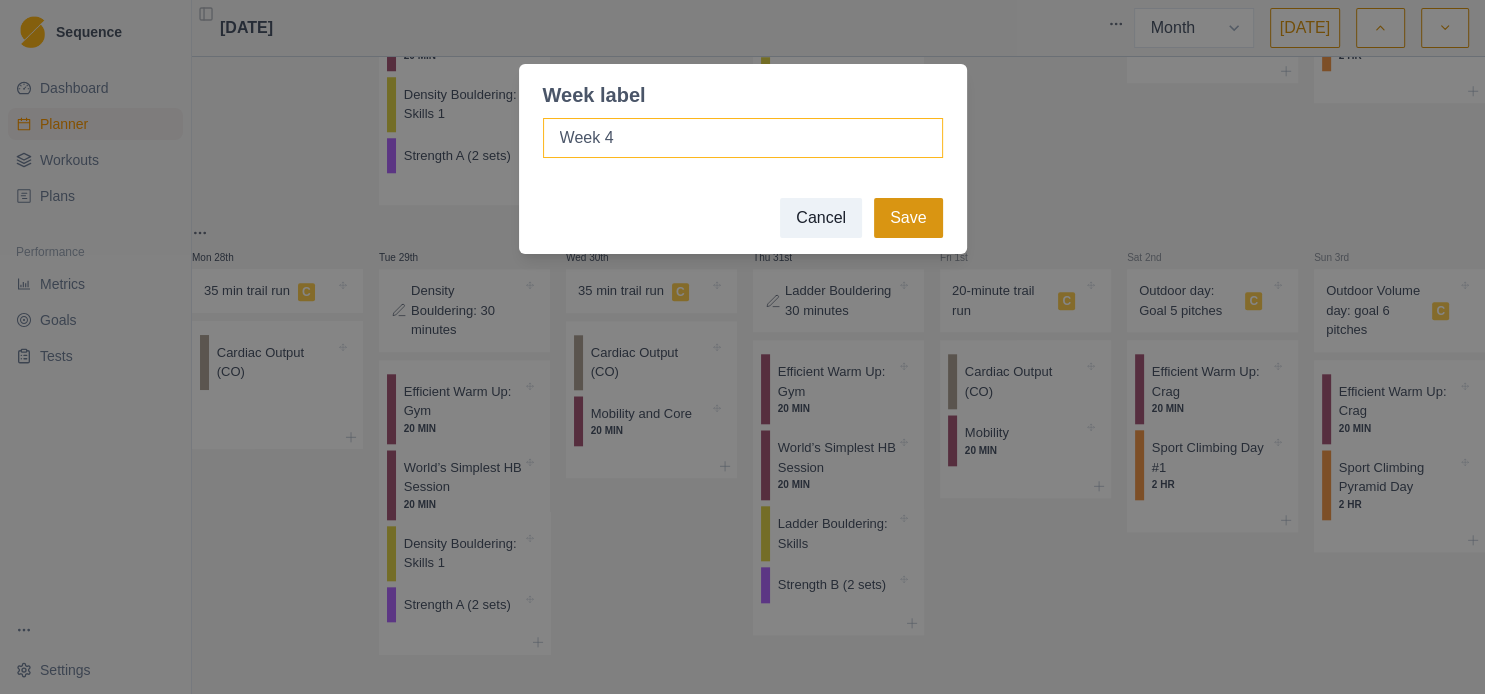 type on "Week 4" 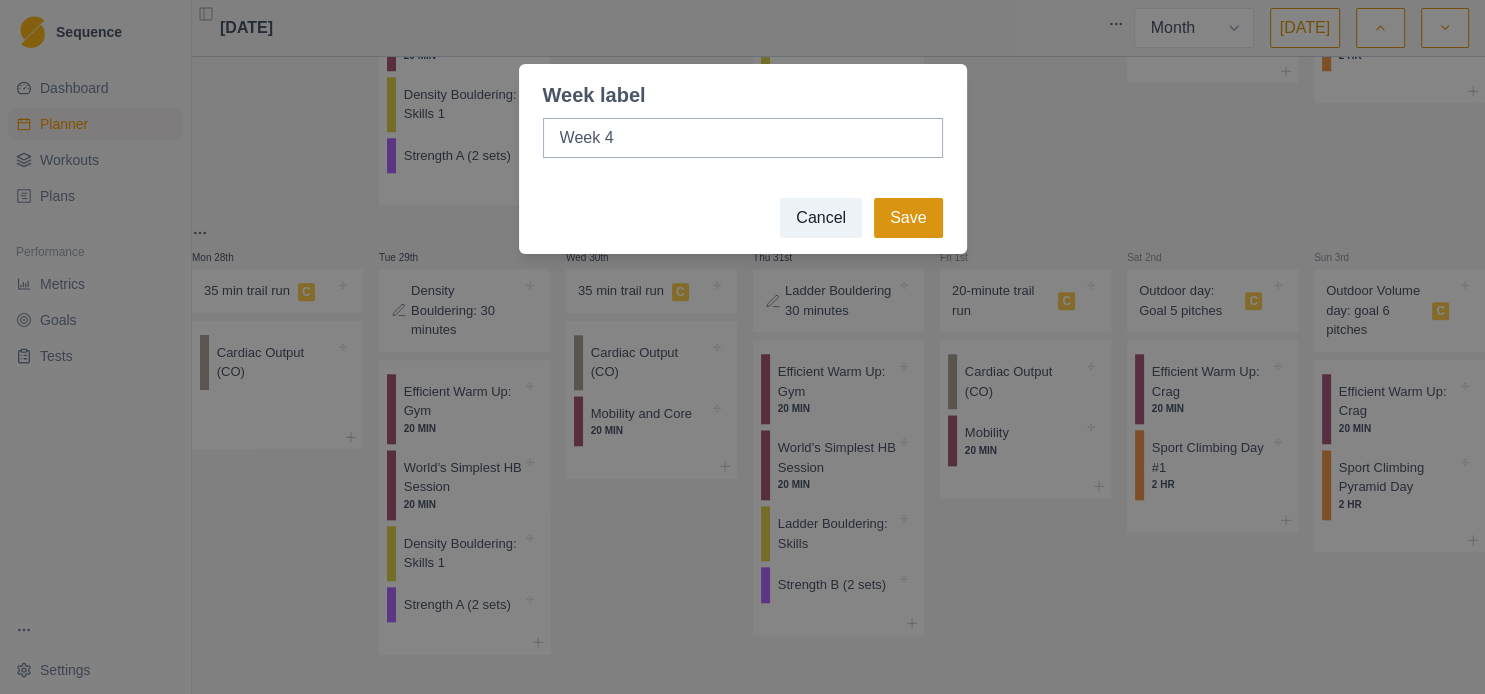 click on "Save" at bounding box center [908, 218] 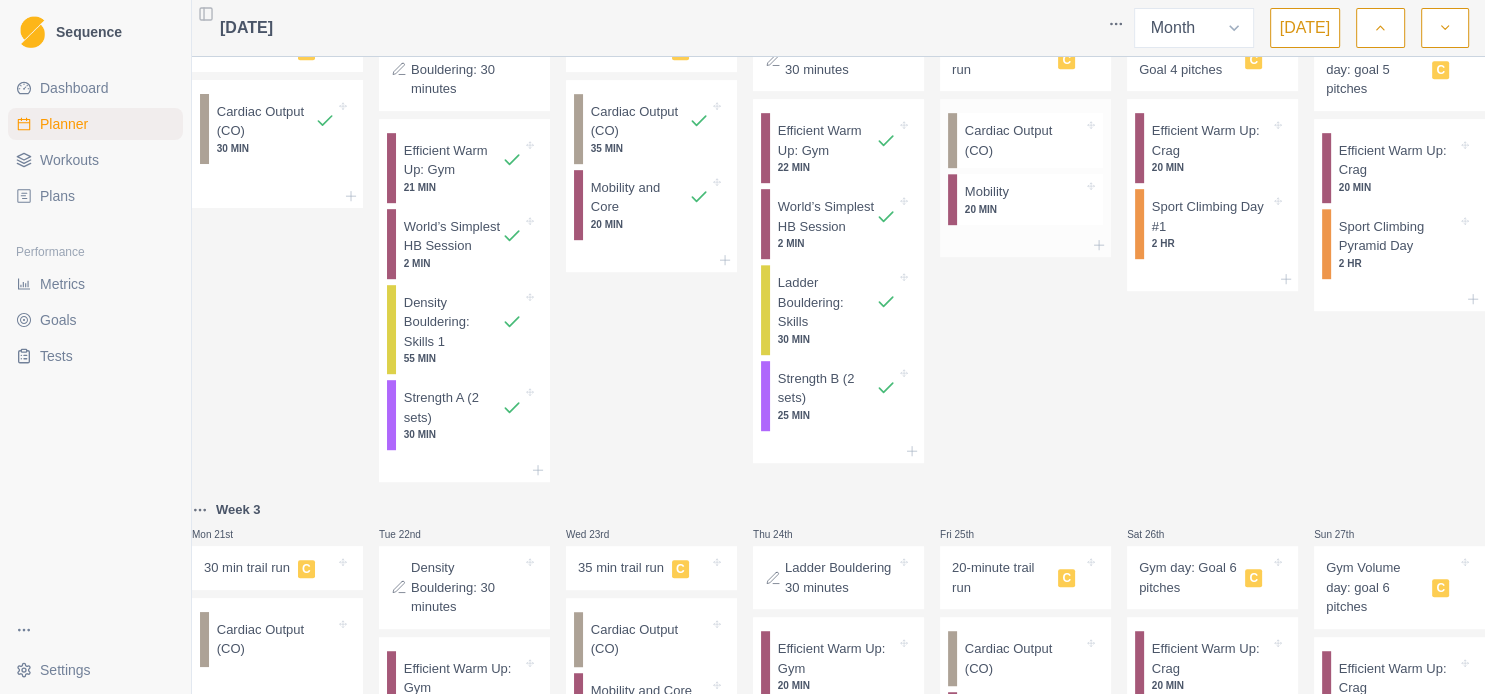 scroll, scrollTop: 1334, scrollLeft: 0, axis: vertical 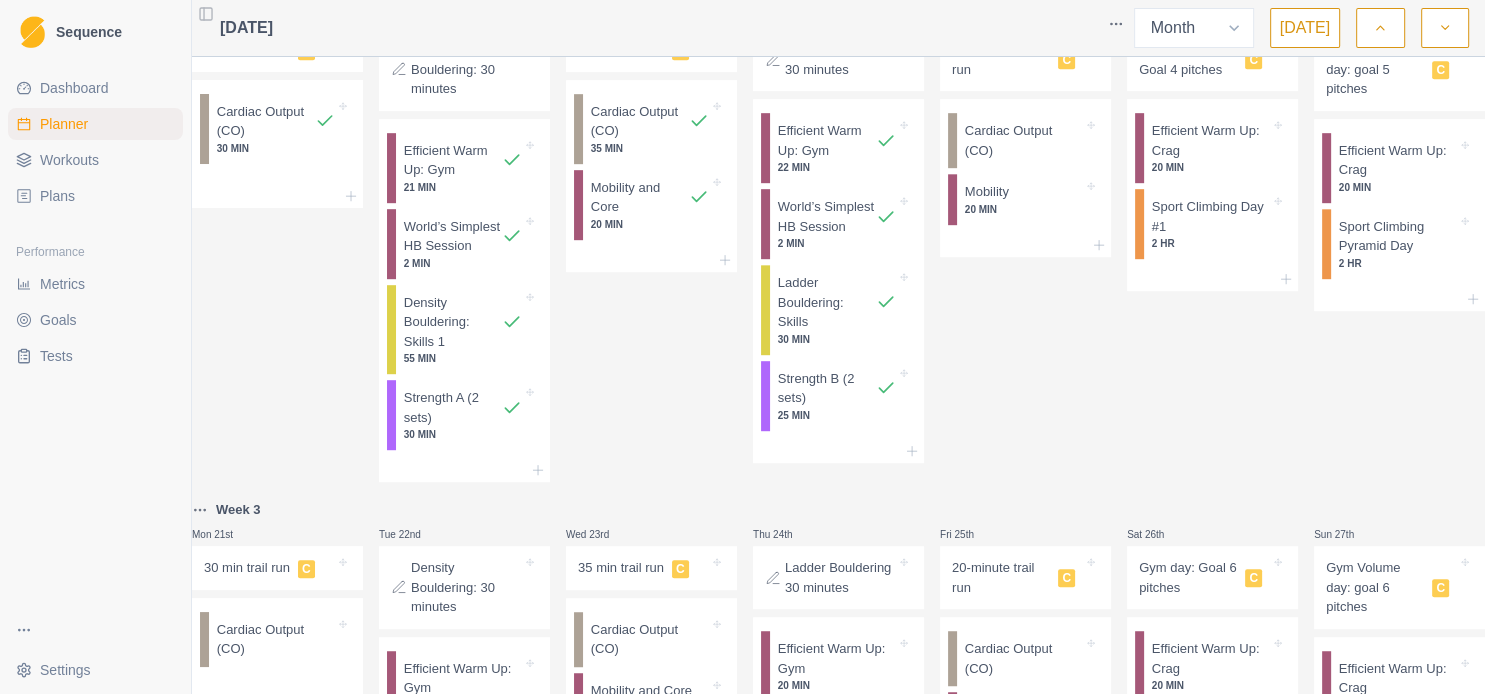click on "20-minute trail run" at bounding box center [1001, 59] 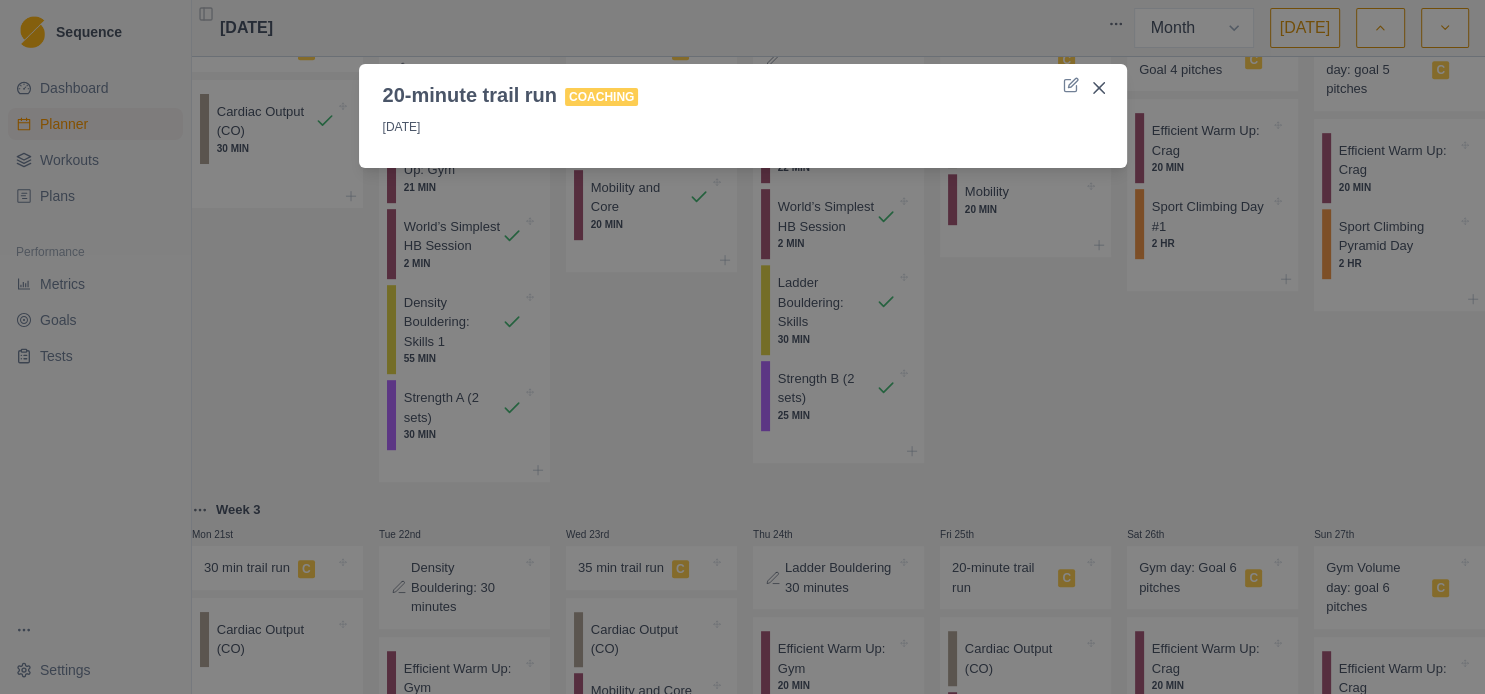 click on "20-minute trail run Coaching [DATE]" at bounding box center [742, 347] 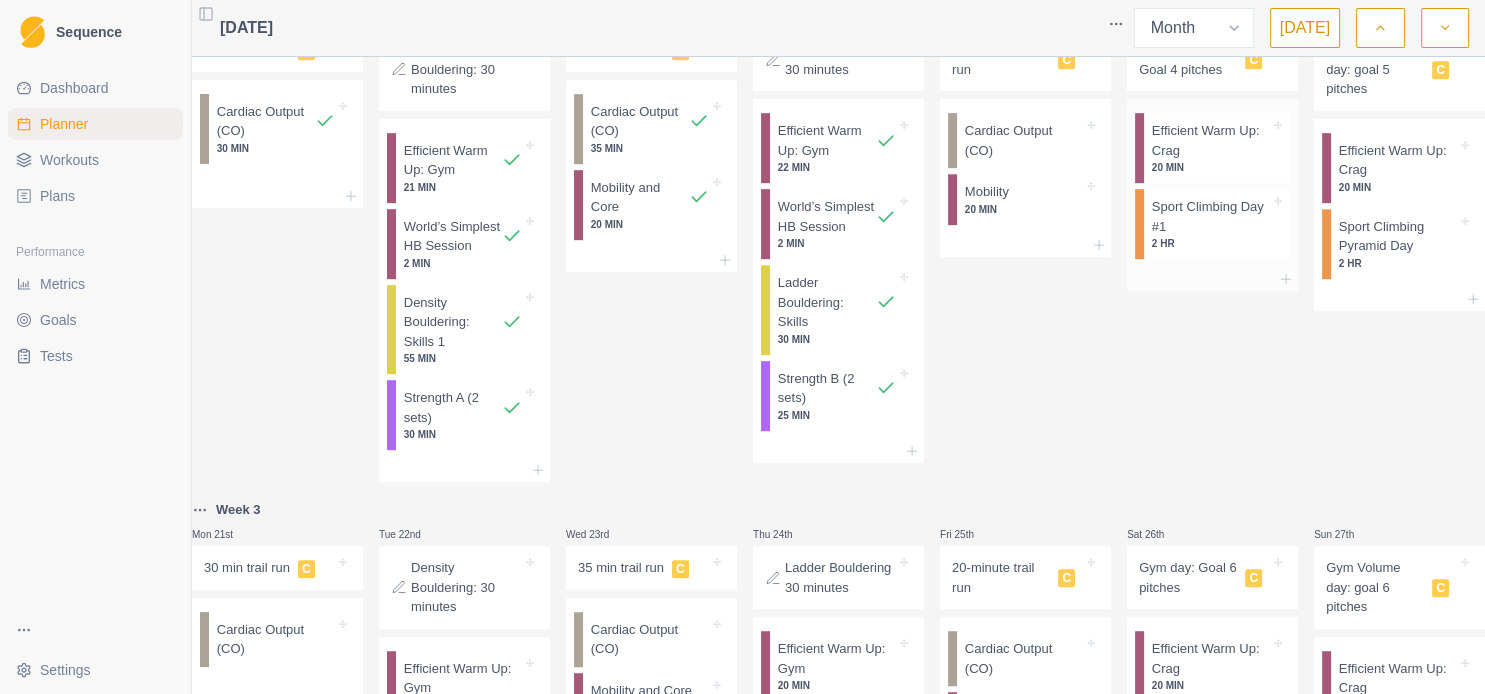 click on "Efficient Warm Up: Crag" at bounding box center [1211, 140] 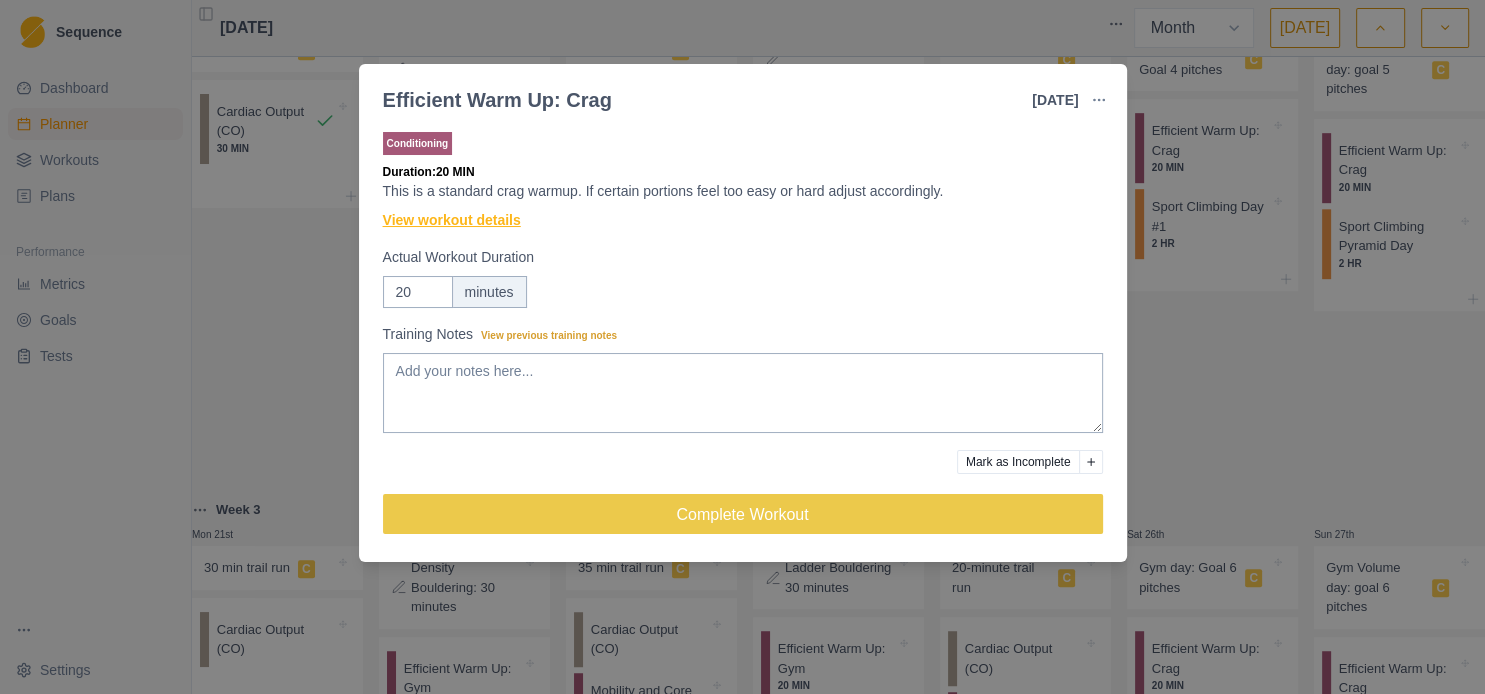 click on "View workout details" at bounding box center (452, 220) 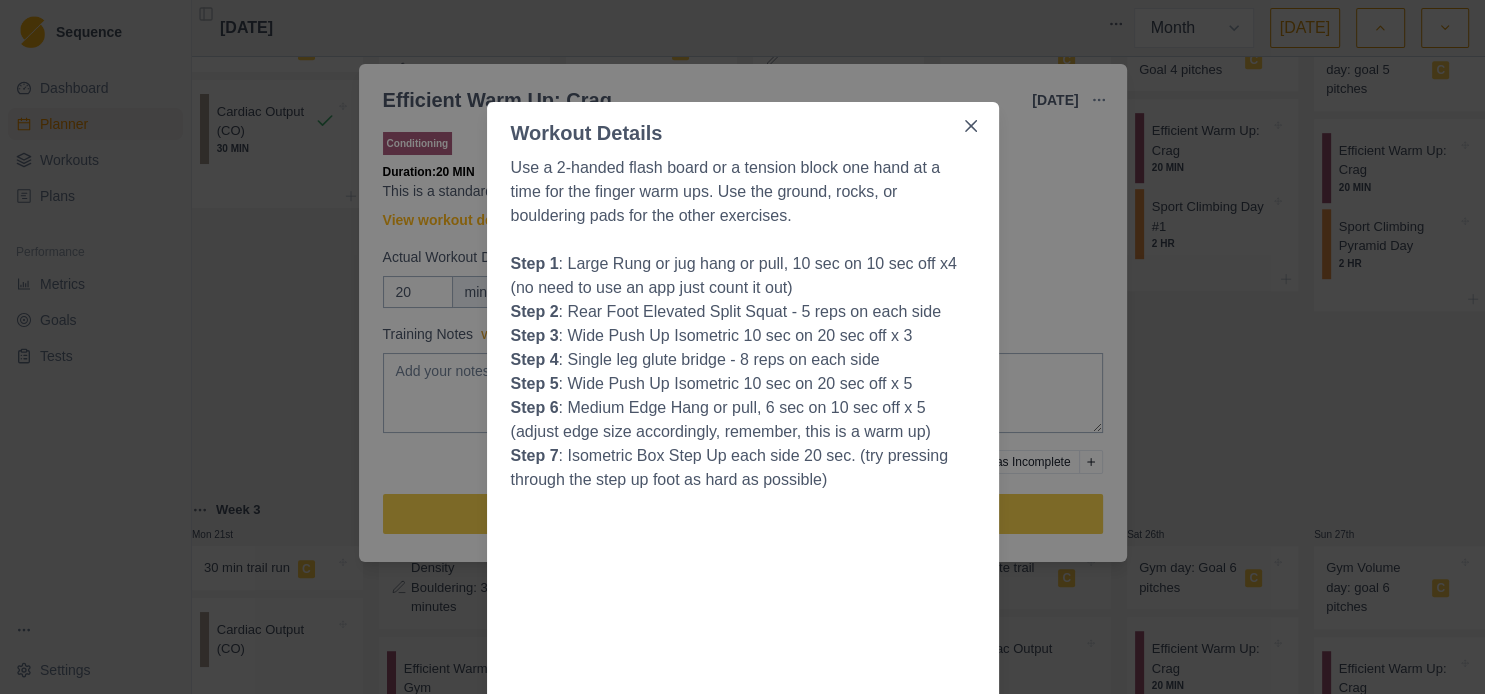 scroll, scrollTop: 0, scrollLeft: 0, axis: both 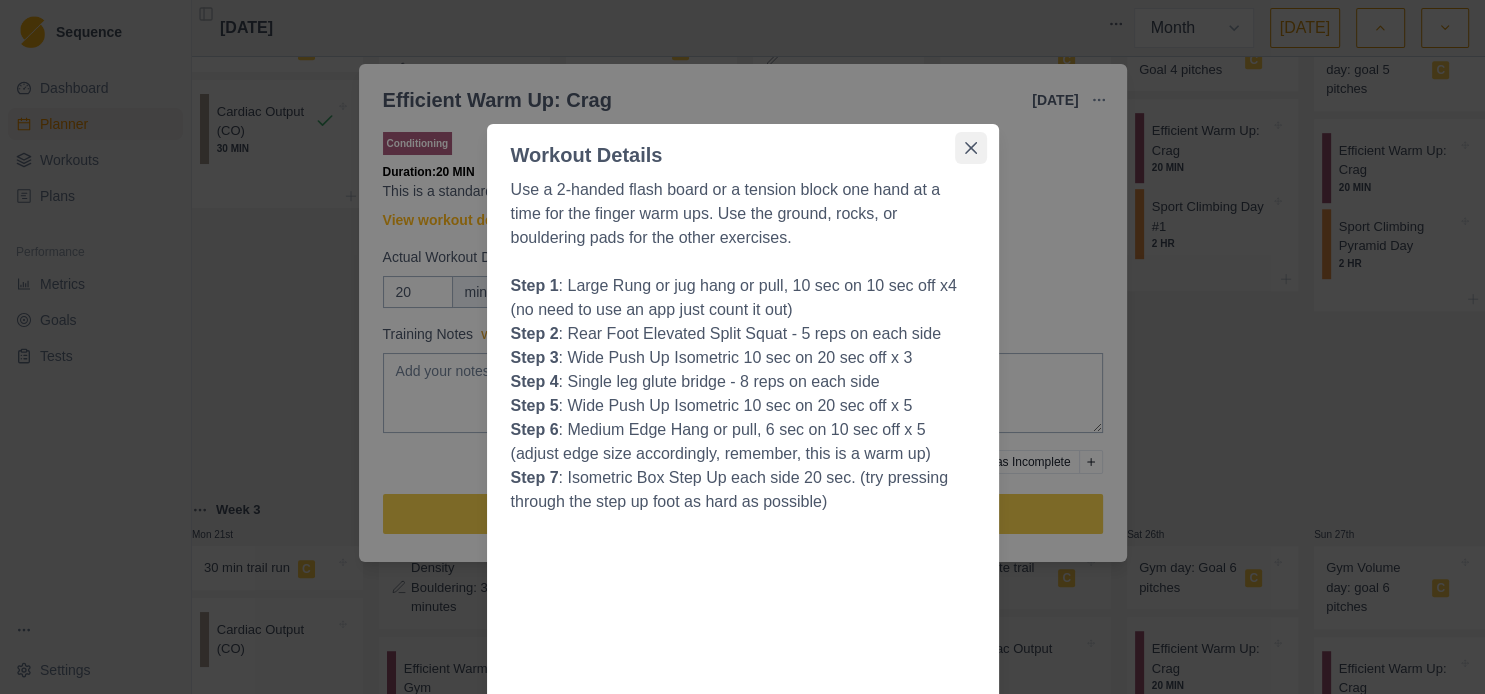 click 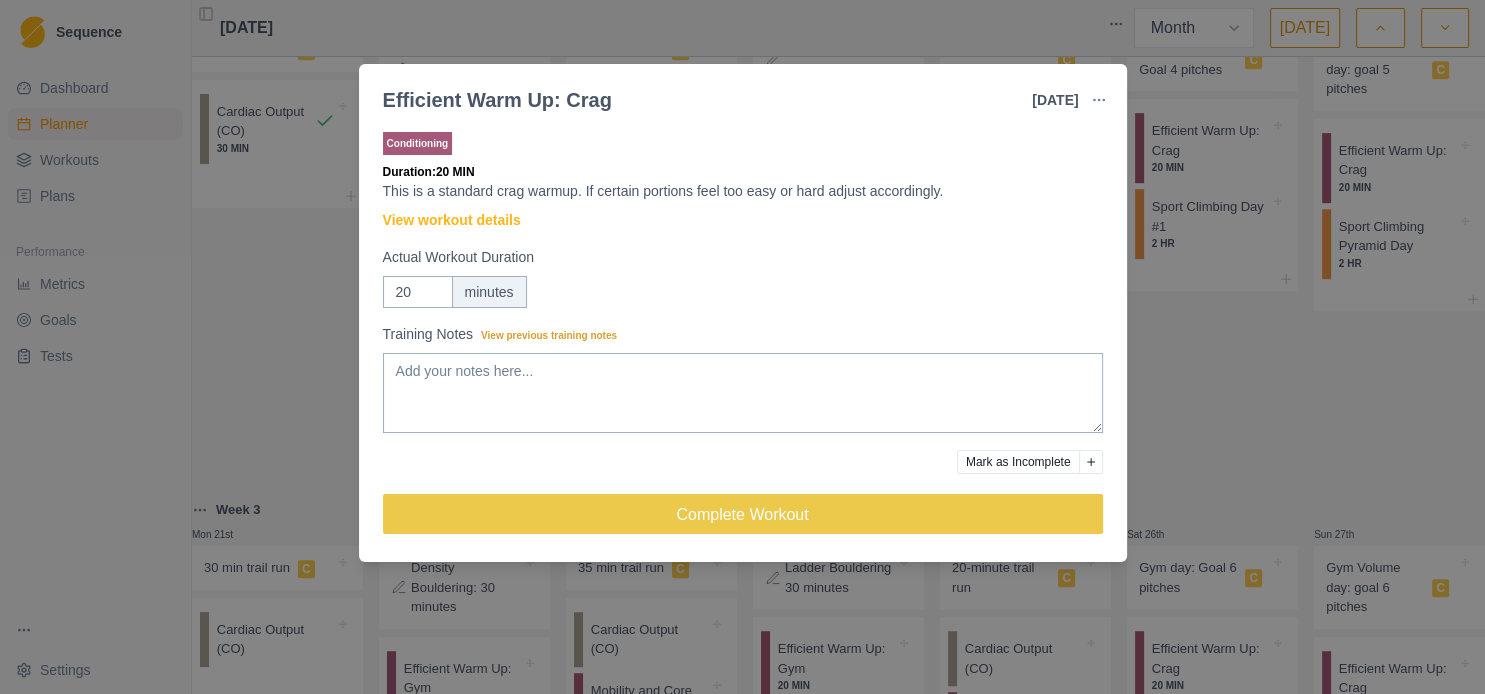 click on "Efficient Warm Up: Crag [DATE] Link To Goal View Workout Metrics Edit Original Workout Reschedule Workout Remove From Schedule Conditioning Duration:  20 MIN This is a standard crag warmup. If certain portions feel too easy or hard adjust accordingly. View workout details Actual Workout Duration 20 minutes Training Notes View previous training notes Mark as Incomplete Complete Workout" at bounding box center (742, 347) 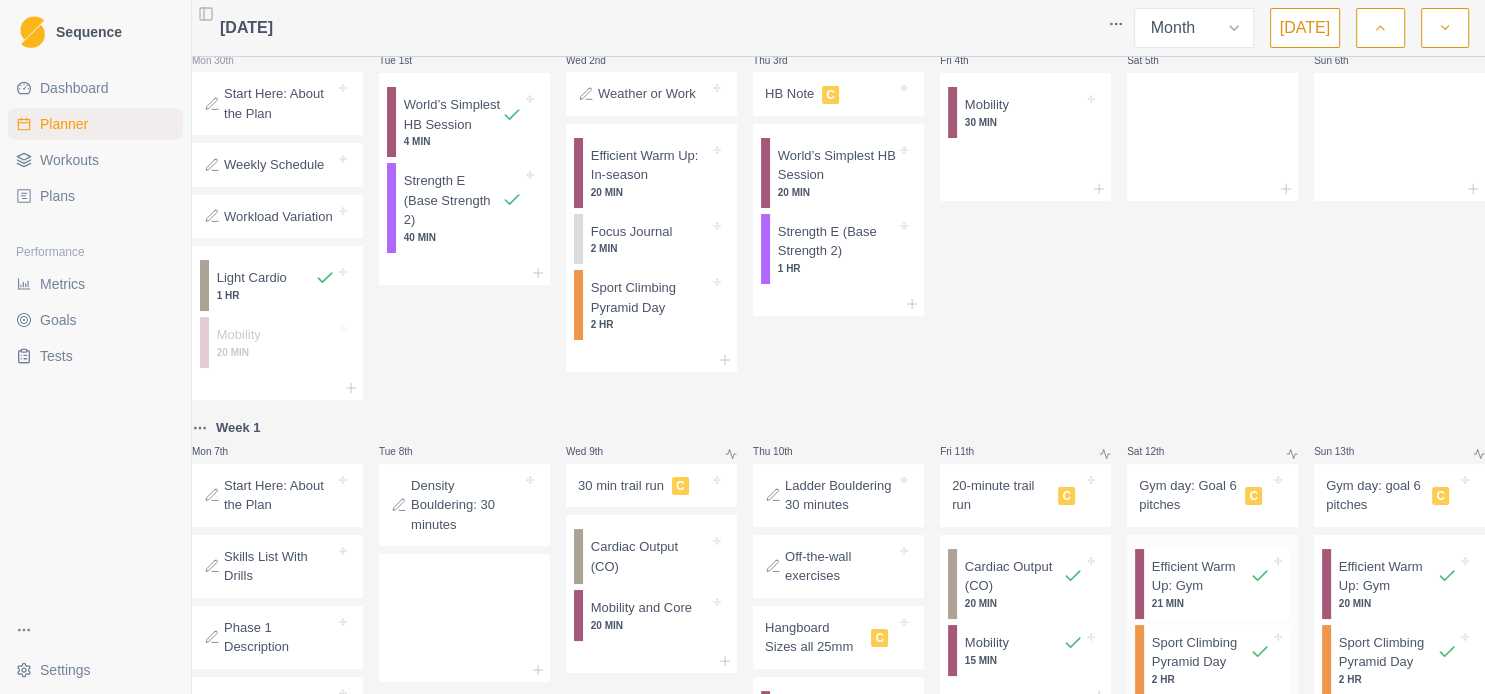 scroll, scrollTop: 0, scrollLeft: 0, axis: both 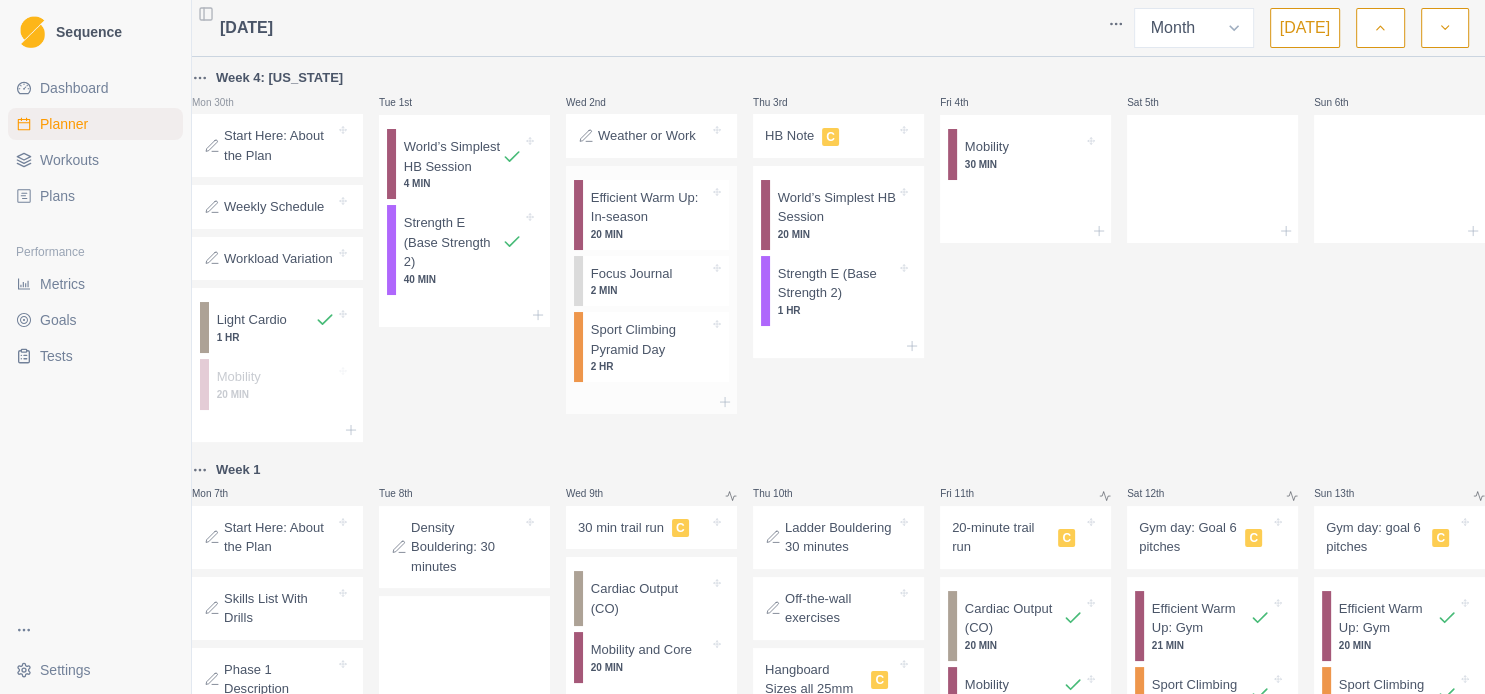 click on "20 MIN" at bounding box center (650, 234) 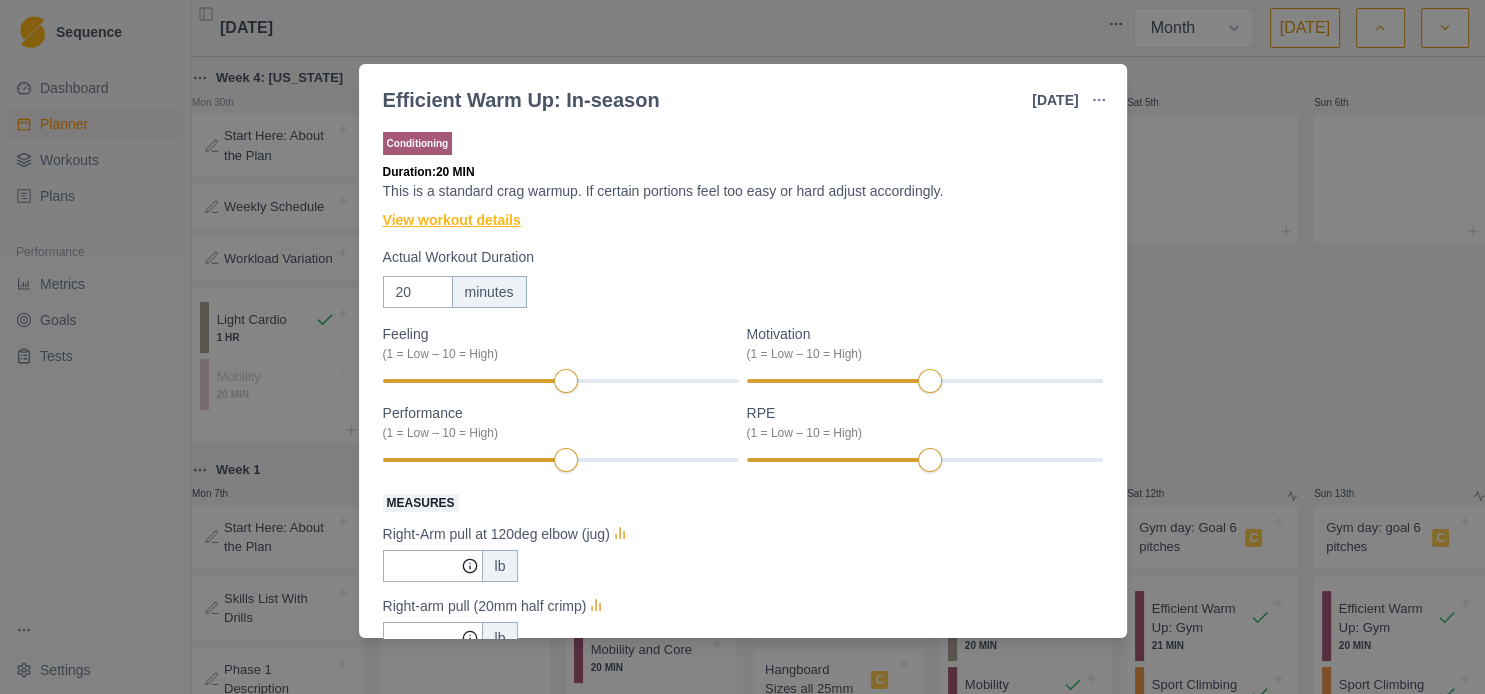 click on "View workout details" at bounding box center (452, 220) 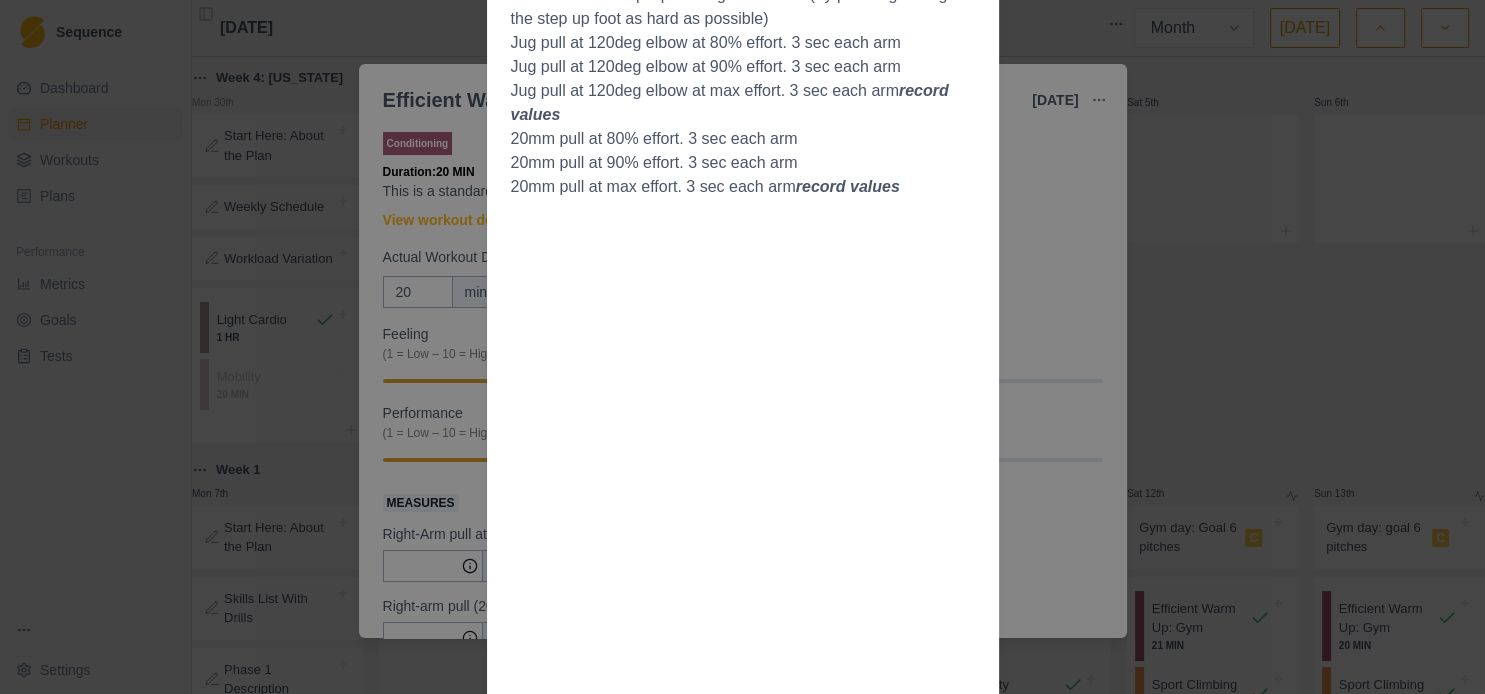 scroll, scrollTop: 1080, scrollLeft: 0, axis: vertical 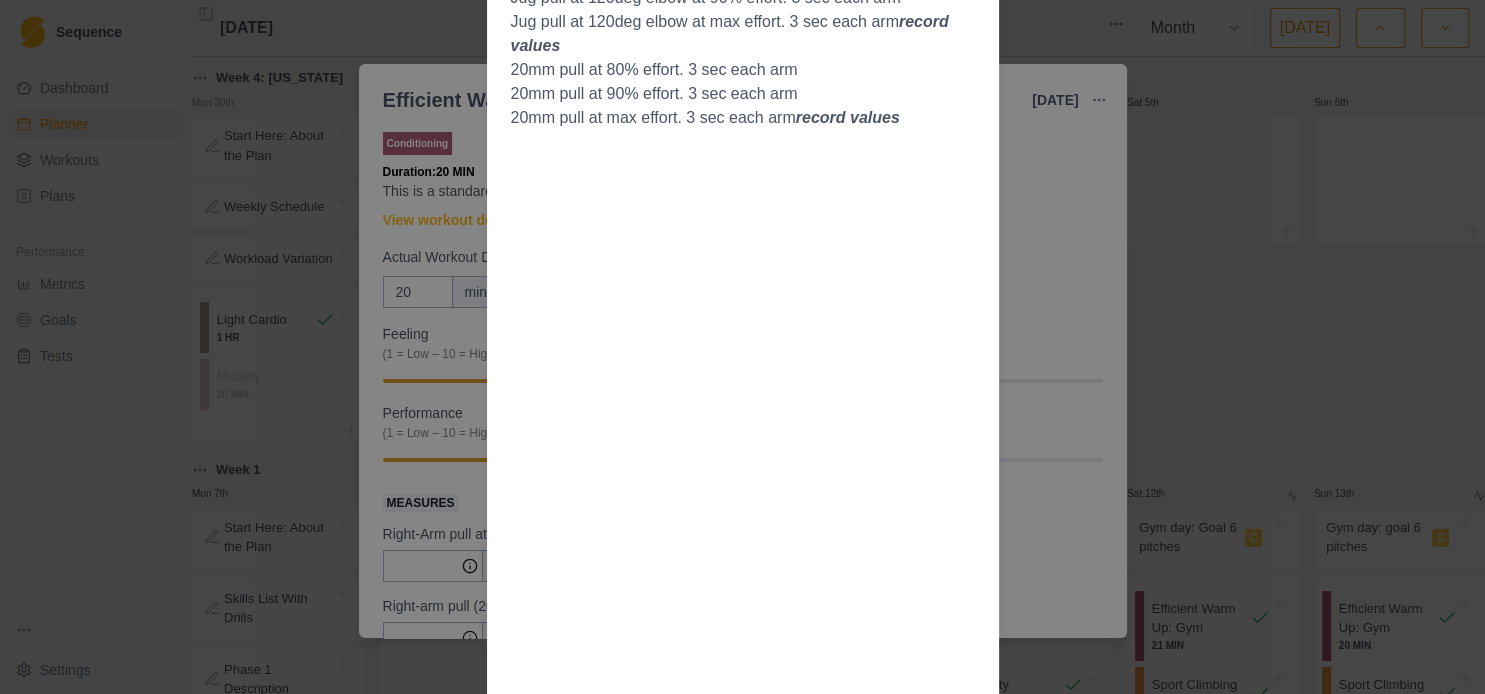 click on "Workout Details Overview: This is a standard crag warmup with some high intensity pulling and finger work added to track maximum strength over the season. We want to maintain strength levels at 90% of max or above throughout the season. The easiest way to do this is to use a max pull on a tindeq, crane scale, or Force Board, but if you don't have these tools there are great alternatives Substitutions: Add in a short pulling or lockoff exercise that is around 90% of your maximum. This could be a pullup, weighted pullup, or 1-arm lockoff of a certain duration (less than 10 seconds). Sub in a finger hang that is around 90% of your maximum. This could be a small edge hang, weighted hang, 1-arm hang or pickup. The duration should be less than 10 seconds to keep intensity high and fatigue low. The Warmup Use a 2-handed flash board or a tension block one hand at a time for the finger warm ups. Use the ground, rocks, or bouldering pads for the other exercises. Wide Push Up Isometric 10 sec on 20 sec off x 5" at bounding box center (742, 347) 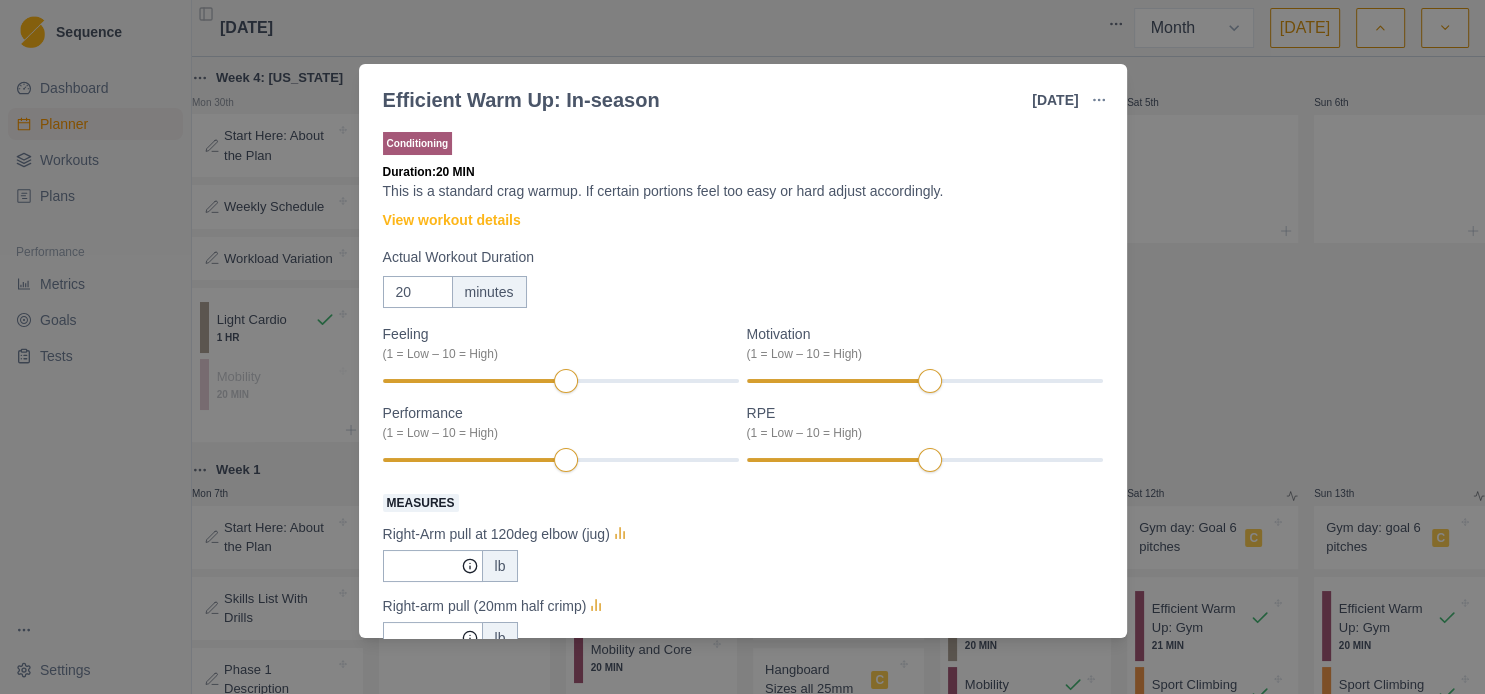 click on "Efficient Warm Up: In-season [DATE] Link To Goal View Workout Metrics Edit Original Workout Reschedule Workout Remove From Schedule Conditioning Duration:  20 MIN This is a standard crag warmup. If certain portions feel too easy or hard adjust accordingly. View workout details Actual Workout Duration 20 minutes Feeling (1 = Low – 10 = High) Motivation (1 = Low – 10 = High) Performance (1 = Low – 10 = High) RPE (1 = Low – 10 = High) Measures Right-Arm pull at 120deg elbow (jug) lb Right-arm pull (20mm half crimp) lb Left-Arm Pull at 120deg Elbow (Jug) lb Left-Arm Pull (20mm half crimp) lb Training Notes View previous training notes Mark as Incomplete Complete Workout" at bounding box center (742, 347) 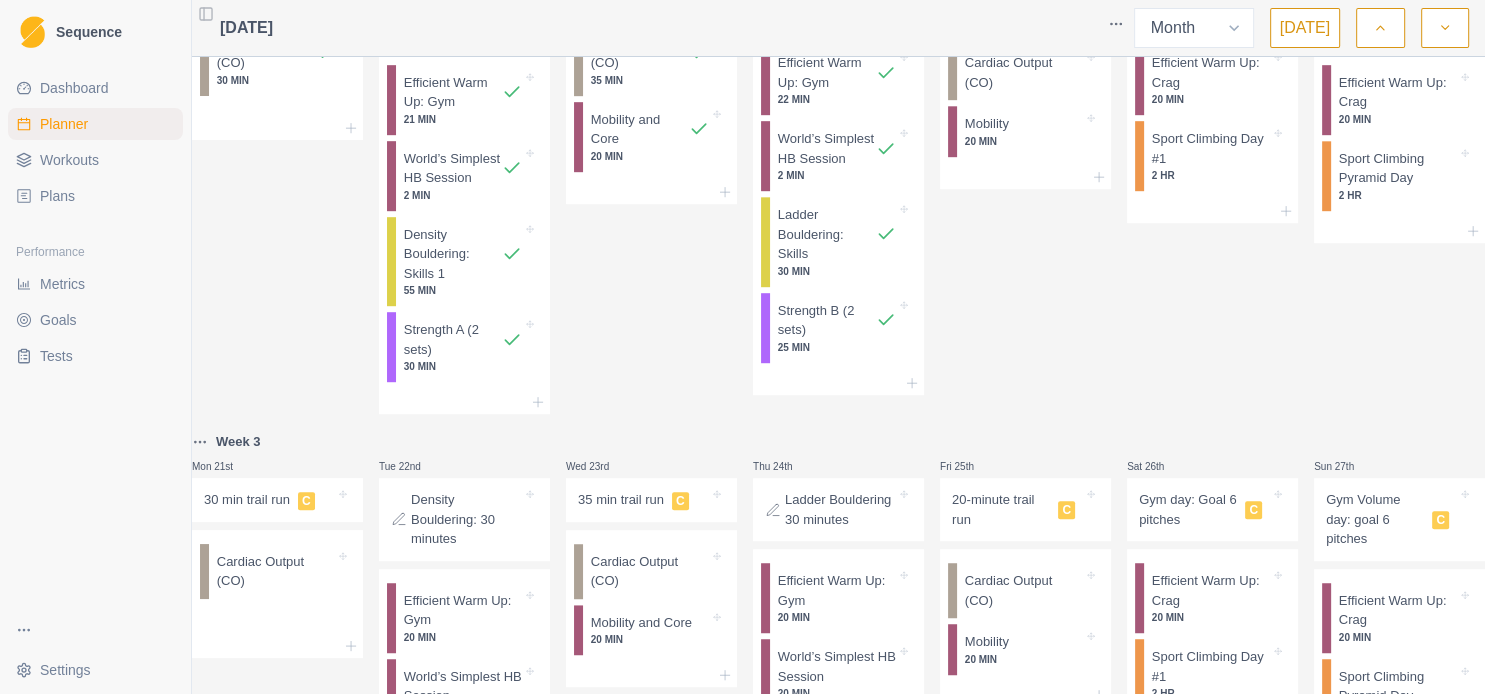 scroll, scrollTop: 1080, scrollLeft: 0, axis: vertical 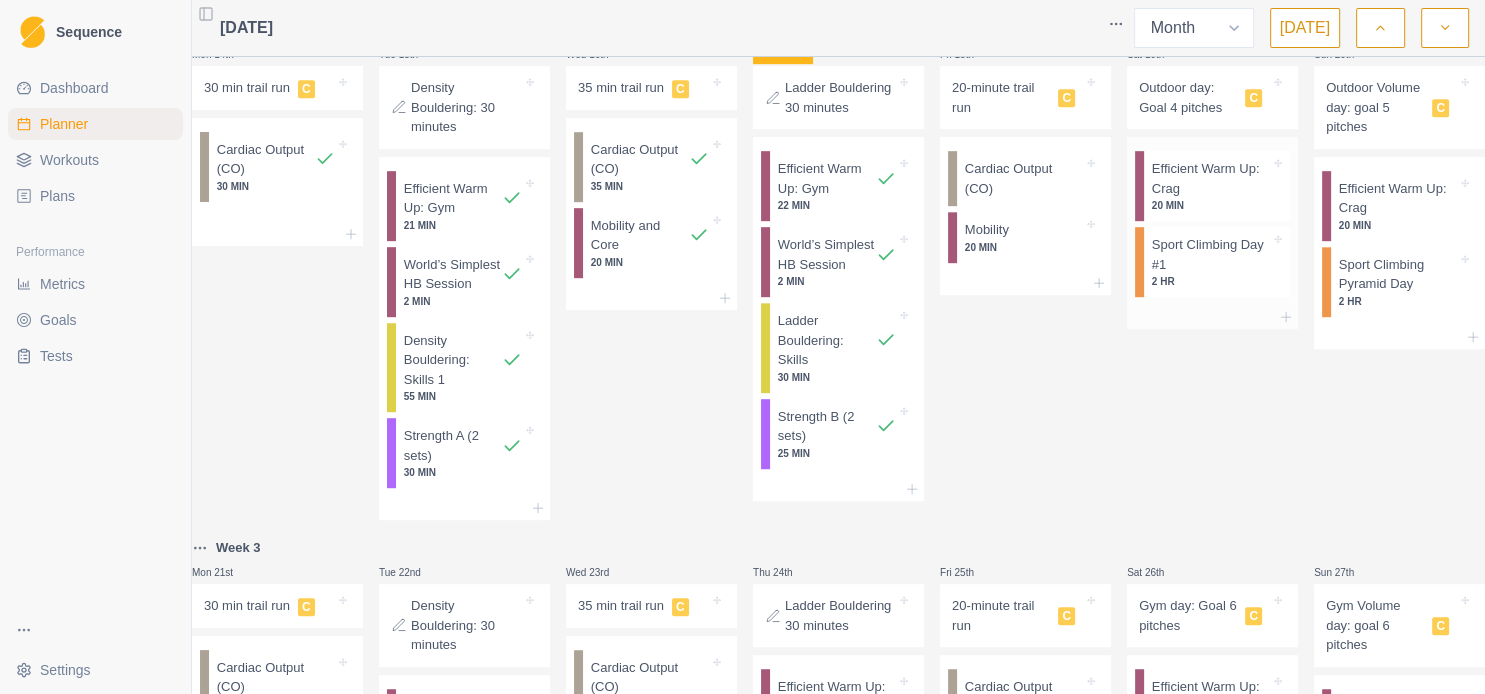 click on "Efficient Warm Up: Crag" at bounding box center [1211, 178] 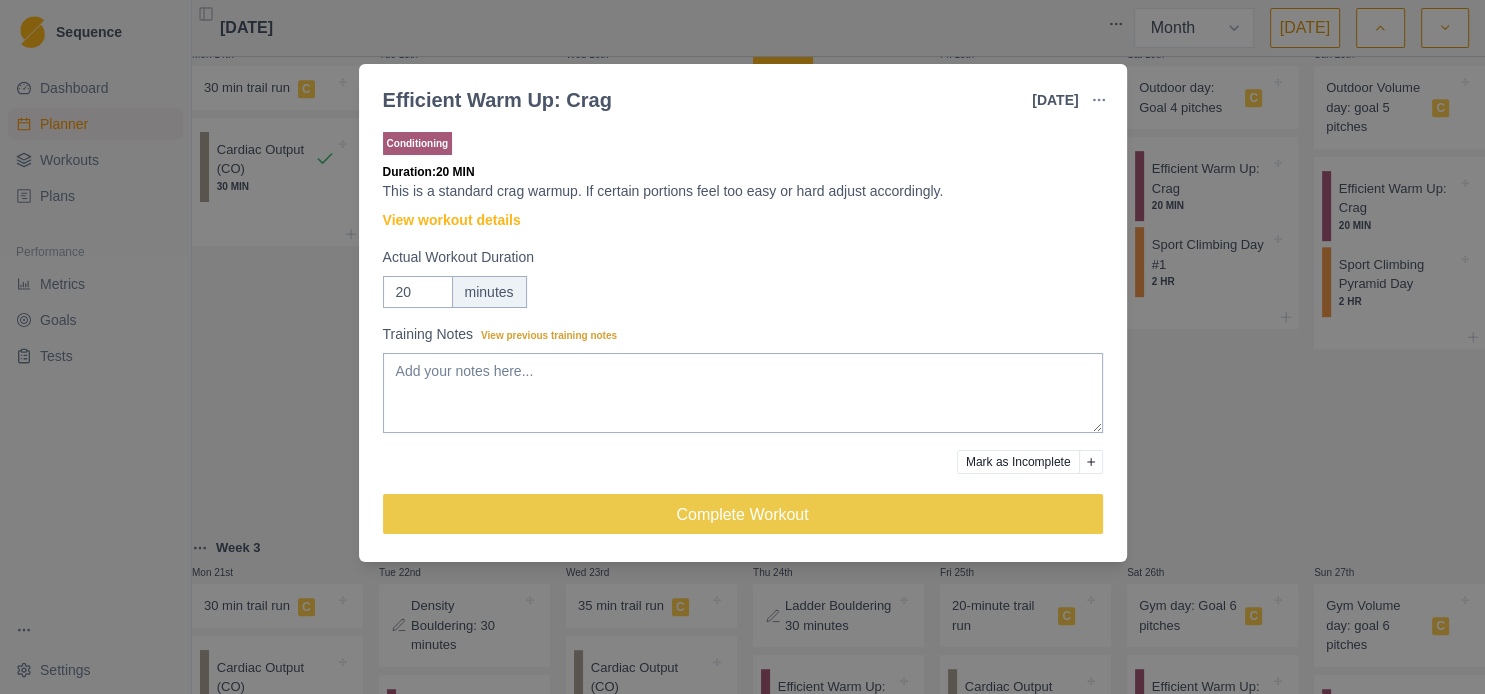 click on "Efficient Warm Up: Crag [DATE] Link To Goal View Workout Metrics Edit Original Workout Reschedule Workout Remove From Schedule Conditioning Duration:  20 MIN This is a standard crag warmup. If certain portions feel too easy or hard adjust accordingly. View workout details Actual Workout Duration 20 minutes Training Notes View previous training notes Mark as Incomplete Complete Workout" at bounding box center (742, 347) 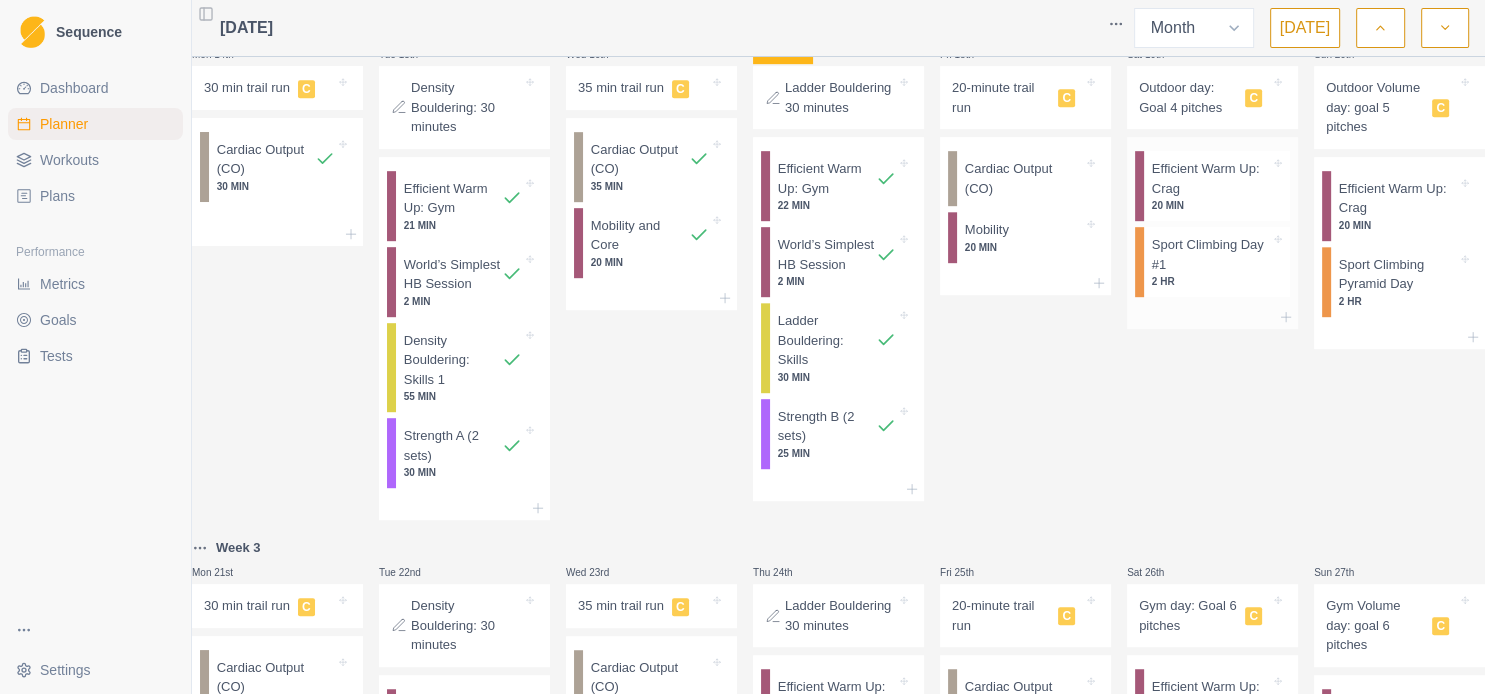 click on "Sport Climbing Day #1" at bounding box center [1211, 254] 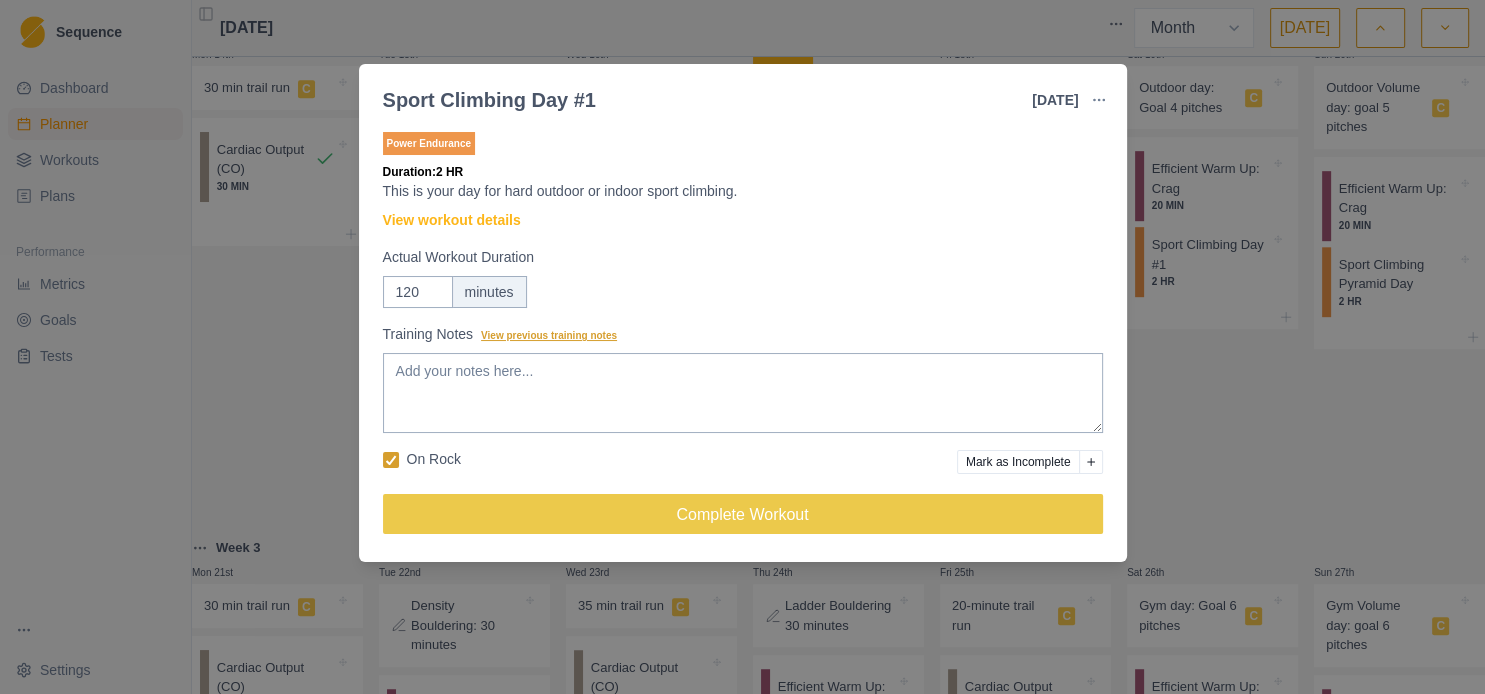 click on "View previous training notes" at bounding box center [549, 335] 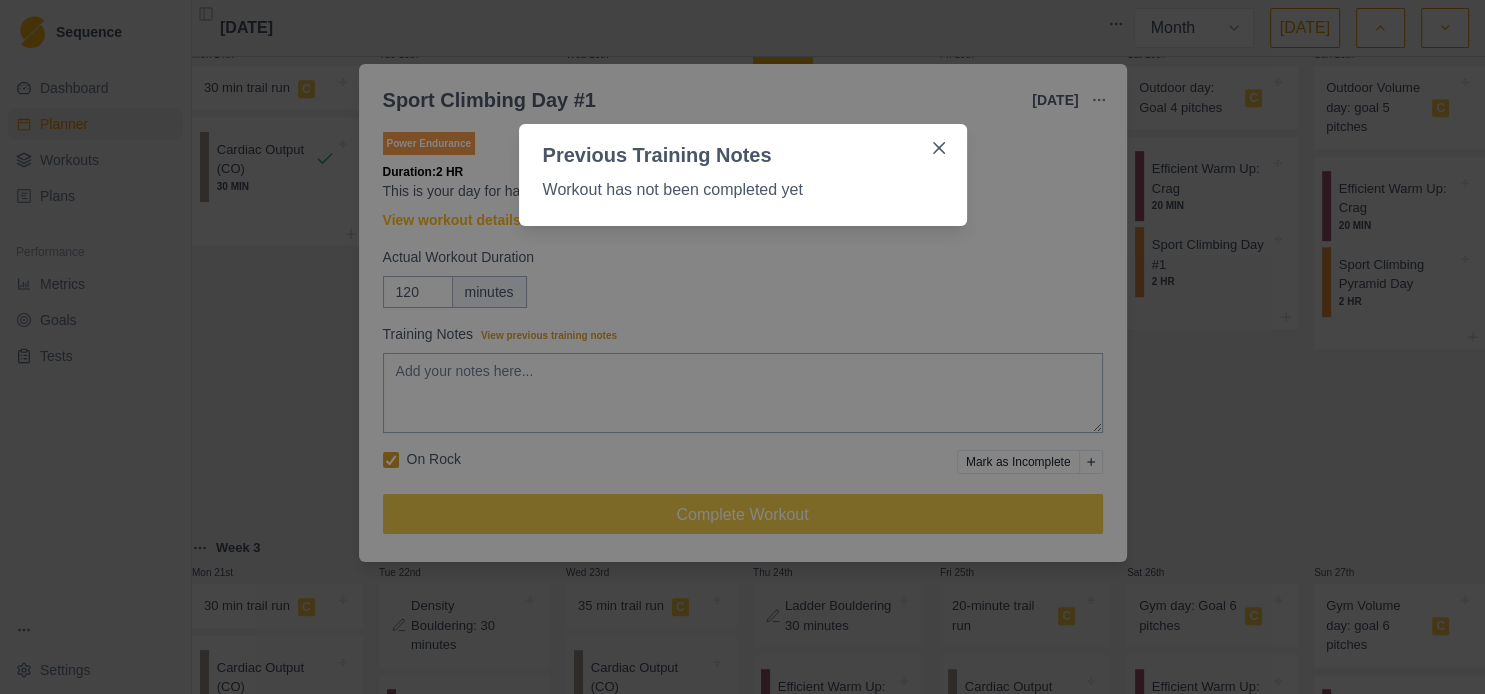 click on "Previous Training Notes Workout has not been completed yet" at bounding box center [742, 347] 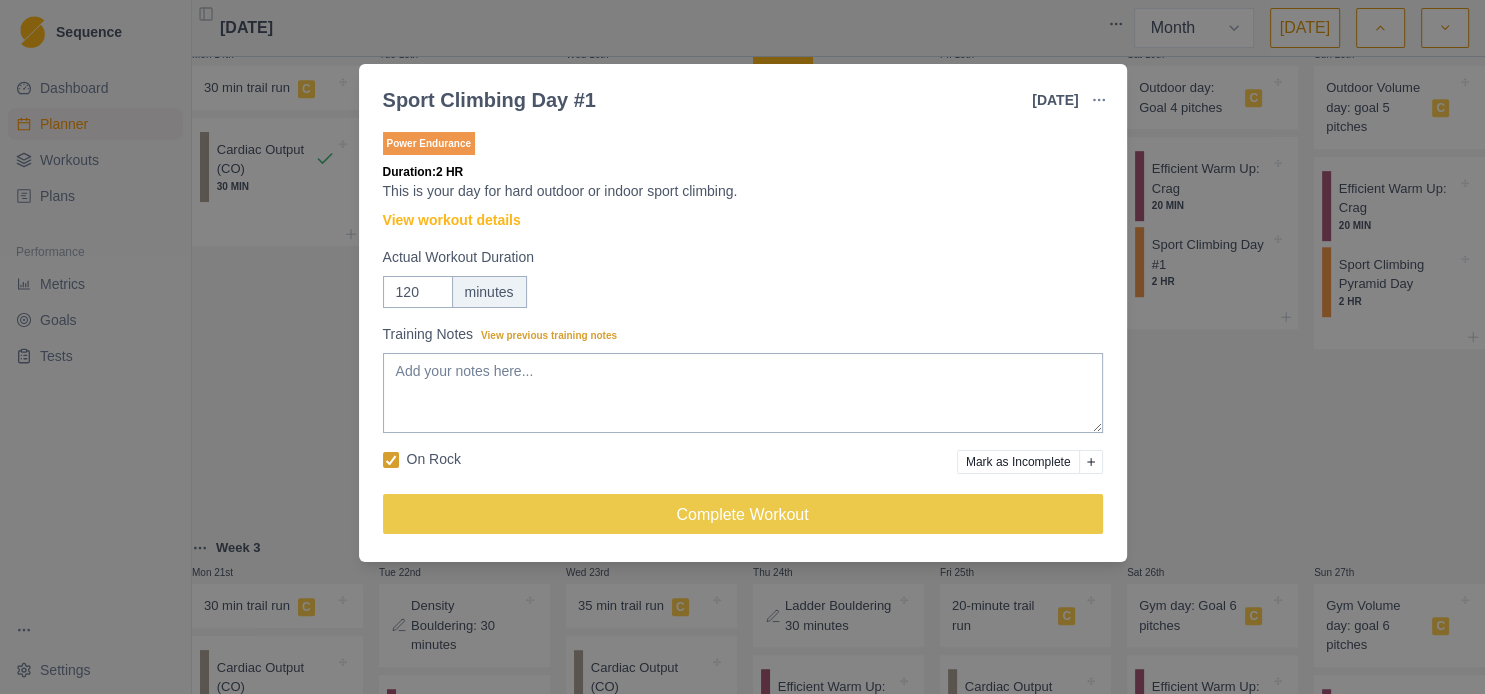 click on "Sport Climbing Day #1 [DATE] Link To Goal View Workout Metrics Edit Original Workout Reschedule Workout Remove From Schedule Power Endurance Duration:  2 HR This is your day for hard outdoor or indoor sport climbing. View workout details Actual Workout Duration 120 minutes Training Notes View previous training notes On Rock Mark as Incomplete Complete Workout" at bounding box center (742, 347) 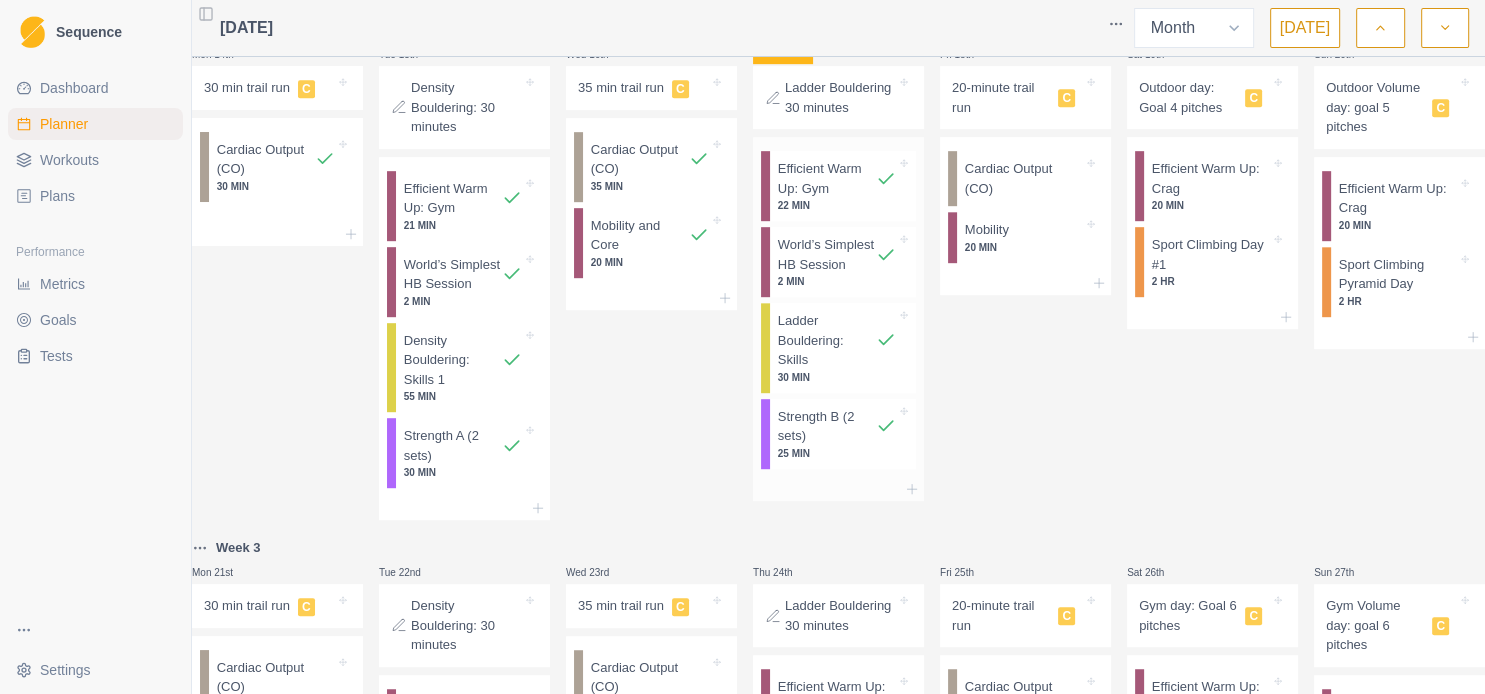 click on "Strength B (2 sets)" at bounding box center [827, 426] 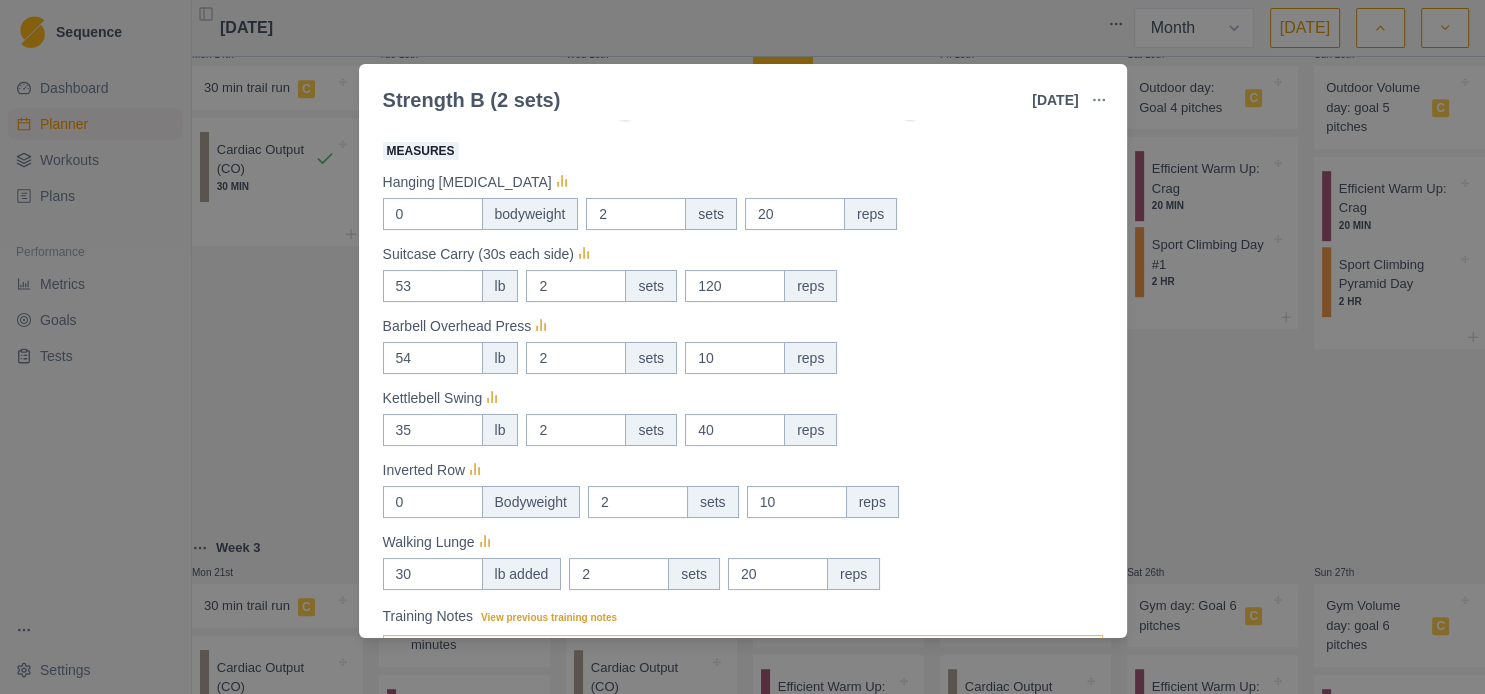 scroll, scrollTop: 348, scrollLeft: 0, axis: vertical 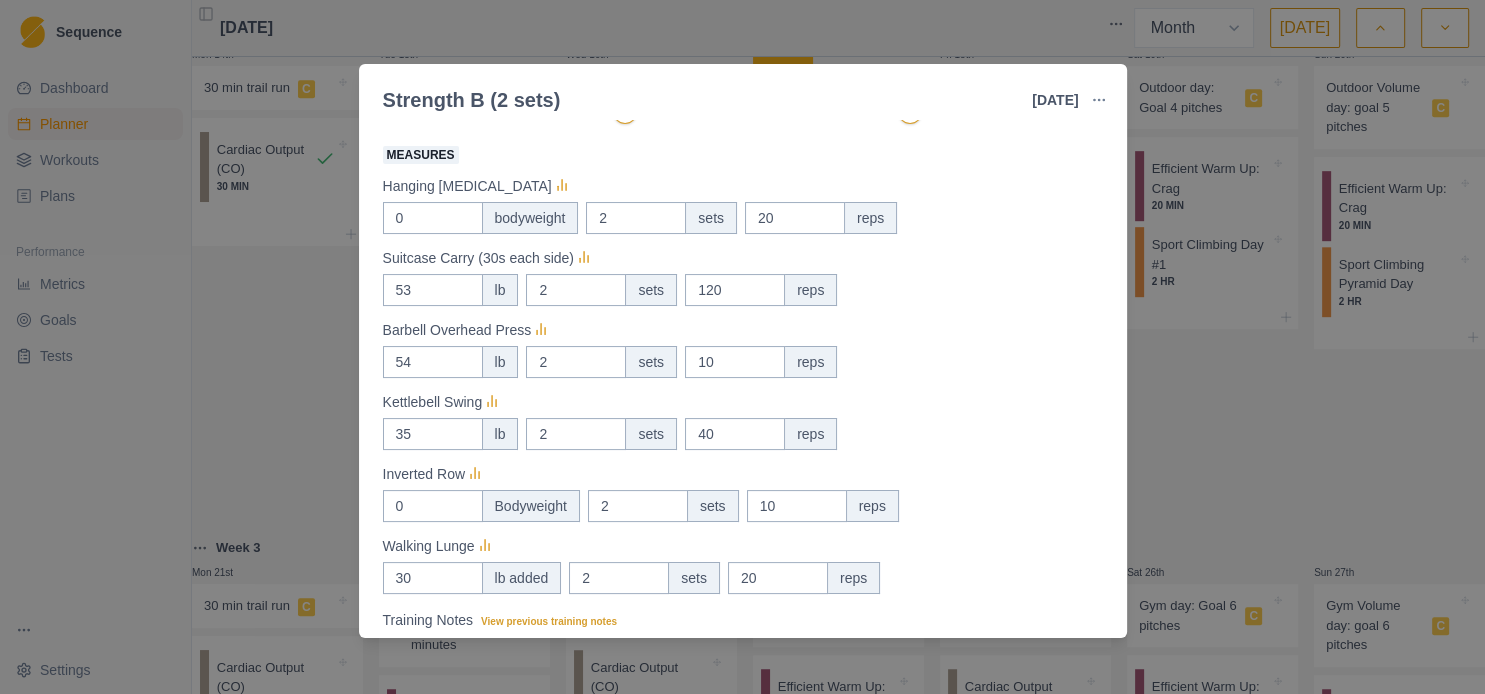 click on "Strength B (2 sets) [DATE] Link To Goal View Workout Metrics Edit Original Workout Reschedule Workout Remove From Schedule Strength / Power Duration:  25 MIN 2 Sets of Each Pair of Exercises
View workout details Actual Workout Duration 25 minutes Feeling Clear (1 = Low – 10 = High) 7 Motivation Clear (1 = Low – 10 = High) 5 Performance Clear (1 = Low – 10 = High) 7 RPE Clear (1 = Low – 10 = High) 5 Measures Hanging [MEDICAL_DATA] 0 bodyweight 2 sets 20 reps Suitcase Carry (30s each side) 53 lb 2 sets 120 reps Barbell Overhead Press 54 lb 2 sets 10 reps Kettlebell Swing 35 lb 2 sets 40 reps Inverted Row 0 Bodyweight 2 sets 10 reps Walking Lunge 30 lb added 2 sets 20 reps Training Notes View previous training notes Suitcase Carry, Kettlebell Swing, Walking Lunge loads can go up. Mark as Incomplete Reschedule Update" at bounding box center [742, 347] 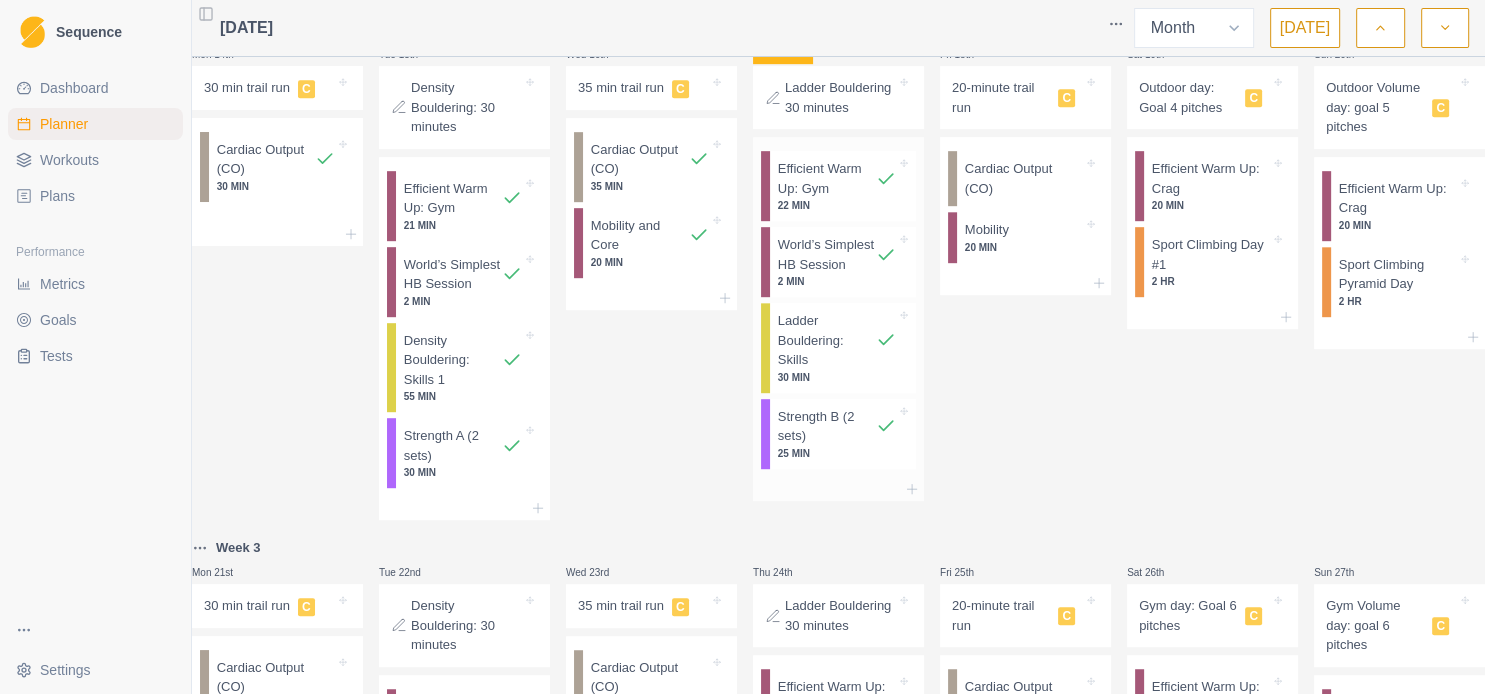 click on "Ladder Bouldering: Skills" at bounding box center [827, 340] 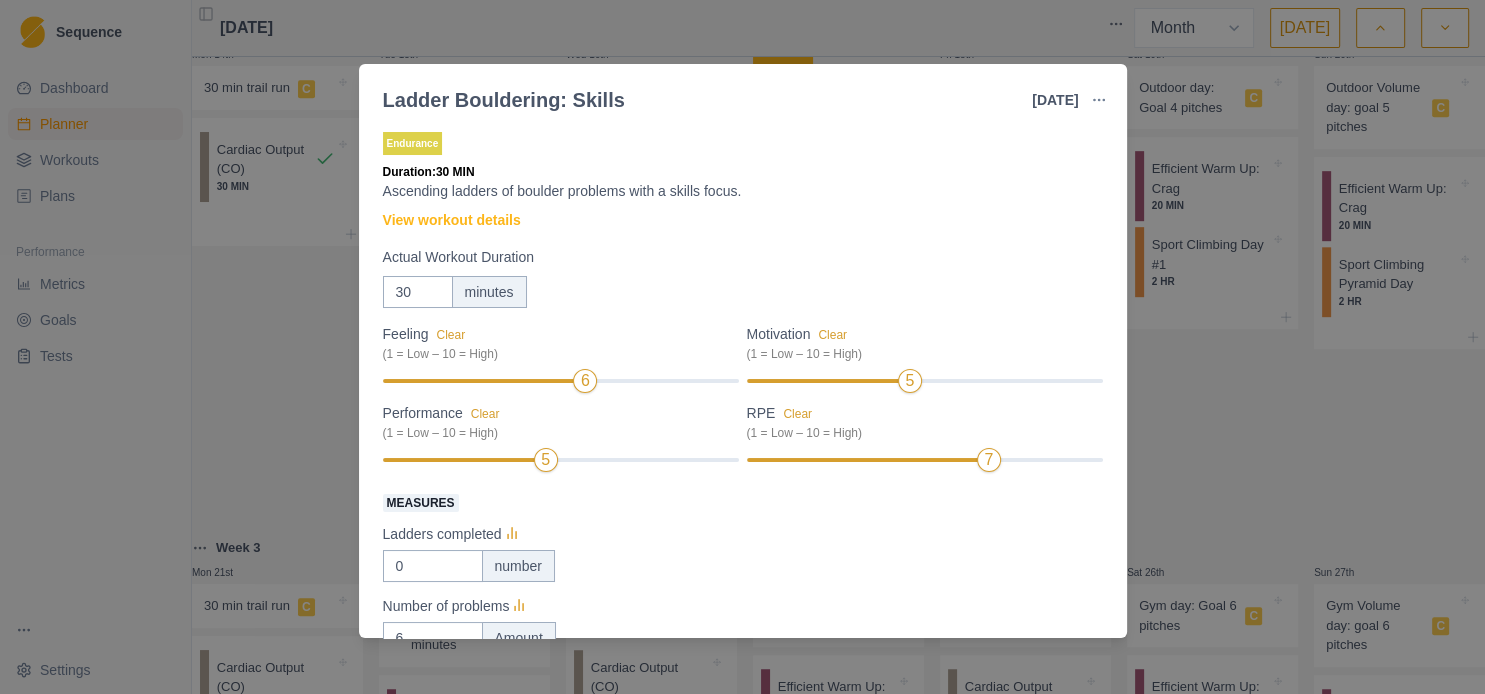 scroll, scrollTop: 273, scrollLeft: 0, axis: vertical 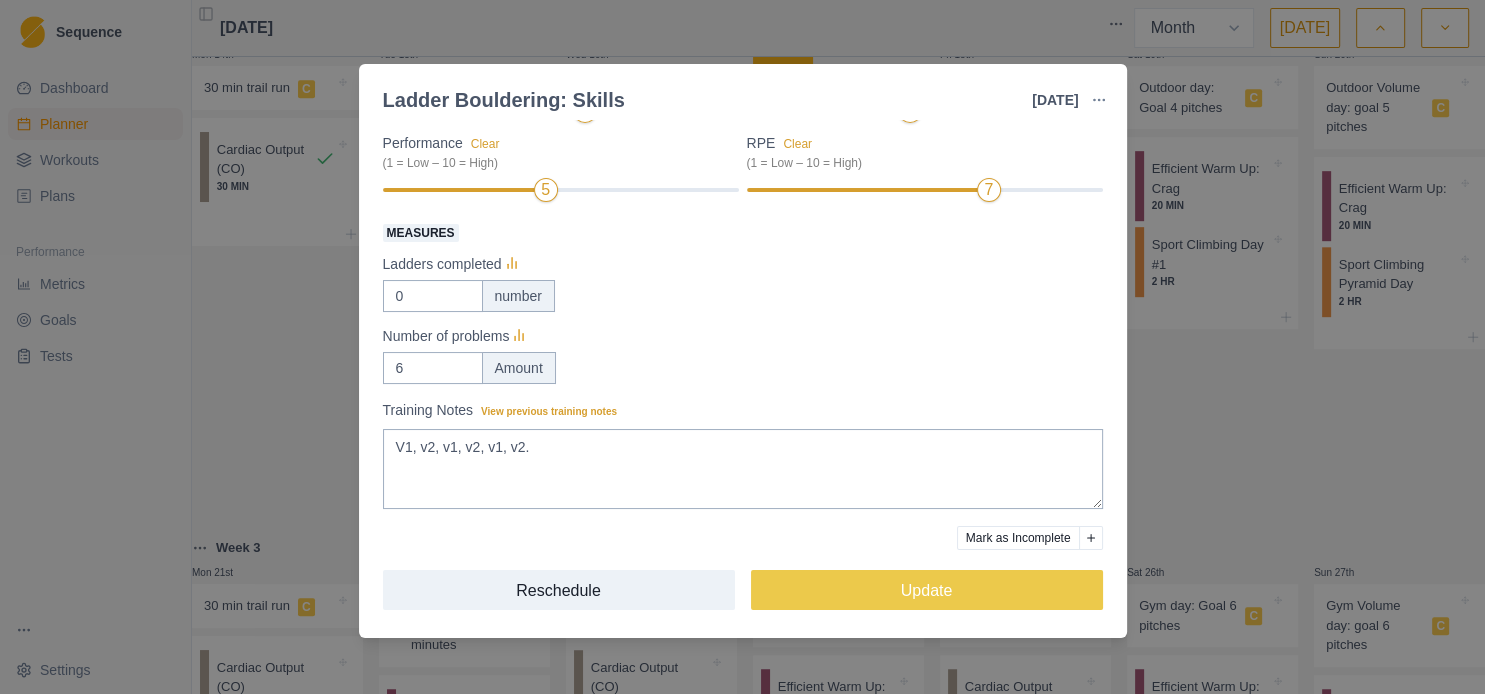 click on "Ladder Bouldering: Skills [DATE] Link To Goal View Workout Metrics Edit Original Workout Reschedule Workout Remove From Schedule Endurance Duration:  30 MIN Ascending ladders of boulder problems with a skills focus. View workout details Actual Workout Duration 30 minutes Feeling Clear (1 = Low – 10 = High) 6 Motivation Clear (1 = Low – 10 = High) 5 Performance Clear (1 = Low – 10 = High) 5 RPE Clear (1 = Low – 10 = High) 7 Measures Ladders completed 0 number Number of problems 6 Amount Training Notes View previous training notes V1, v2, v1, v2, v1, v2. Mark as Incomplete Reschedule Update" at bounding box center (742, 347) 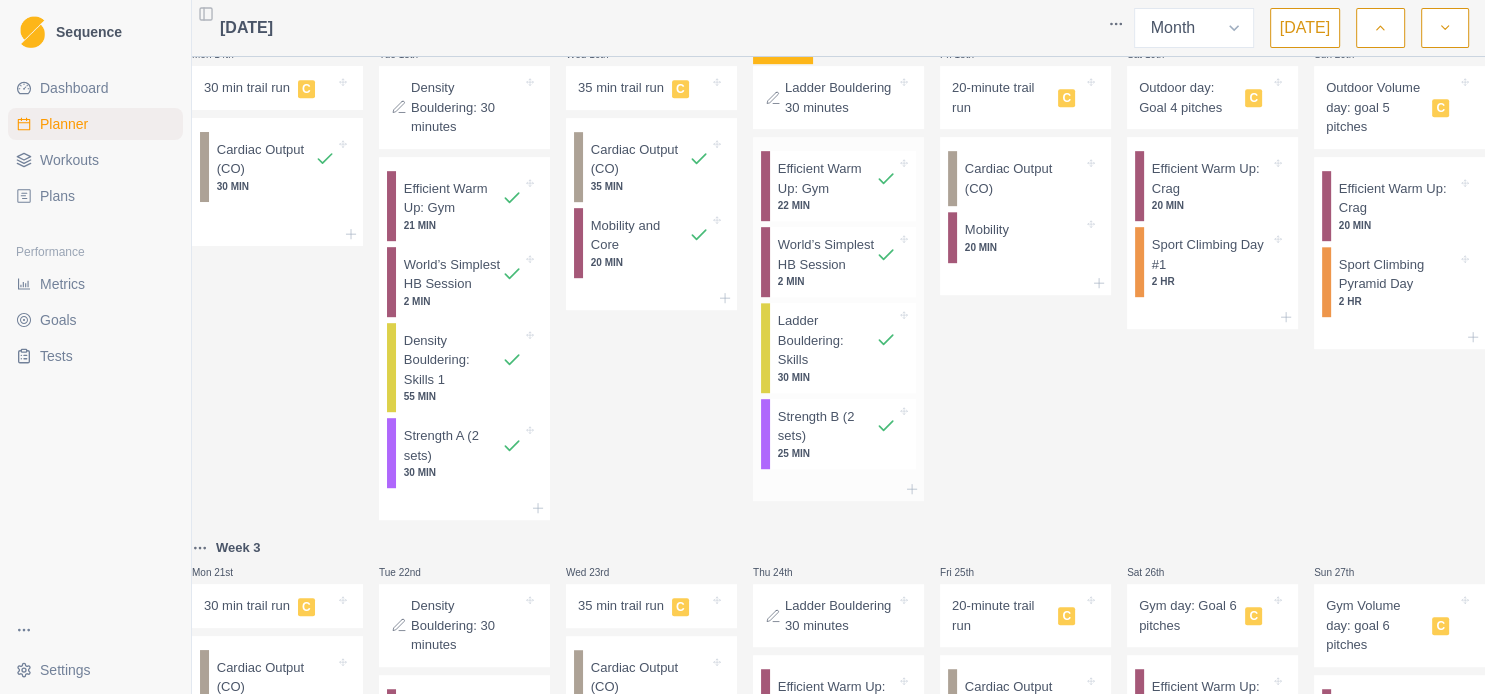 click on "World’s Simplest HB Session" at bounding box center (827, 254) 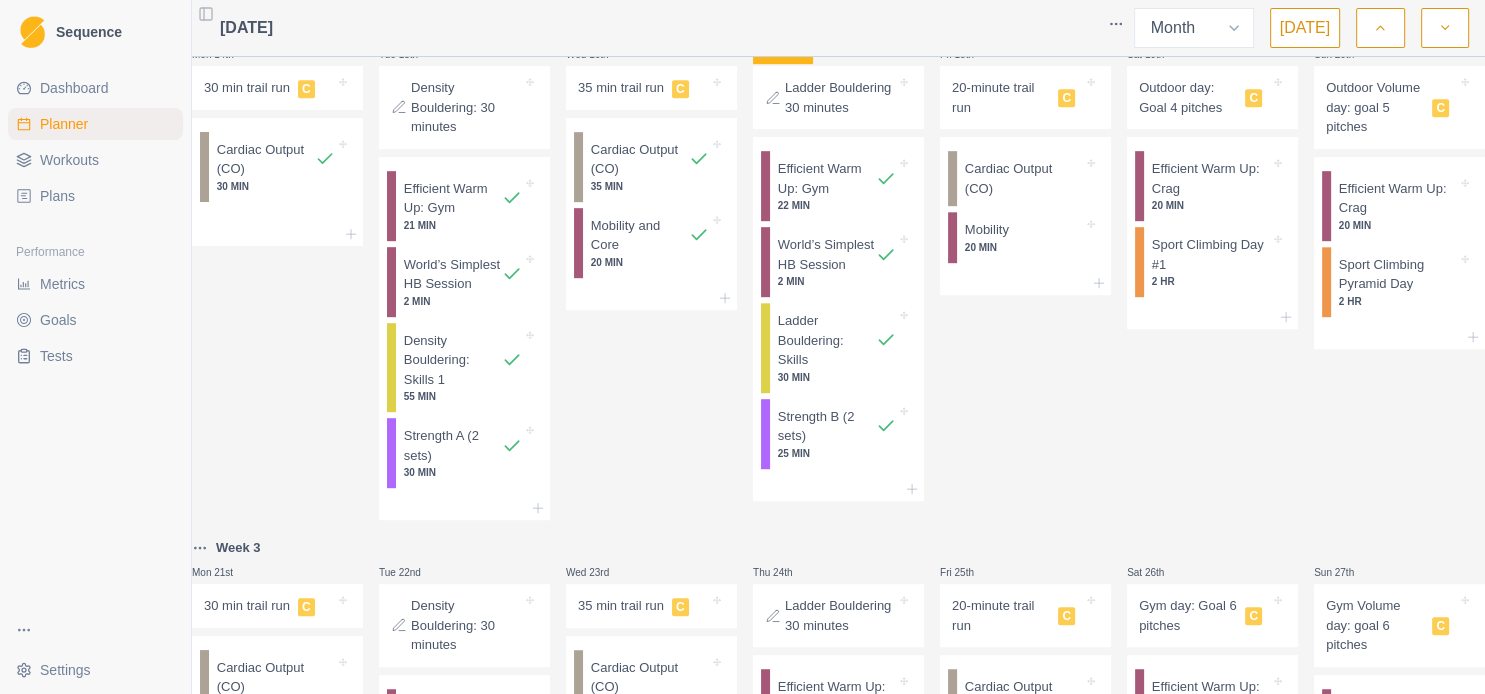 select on "4" 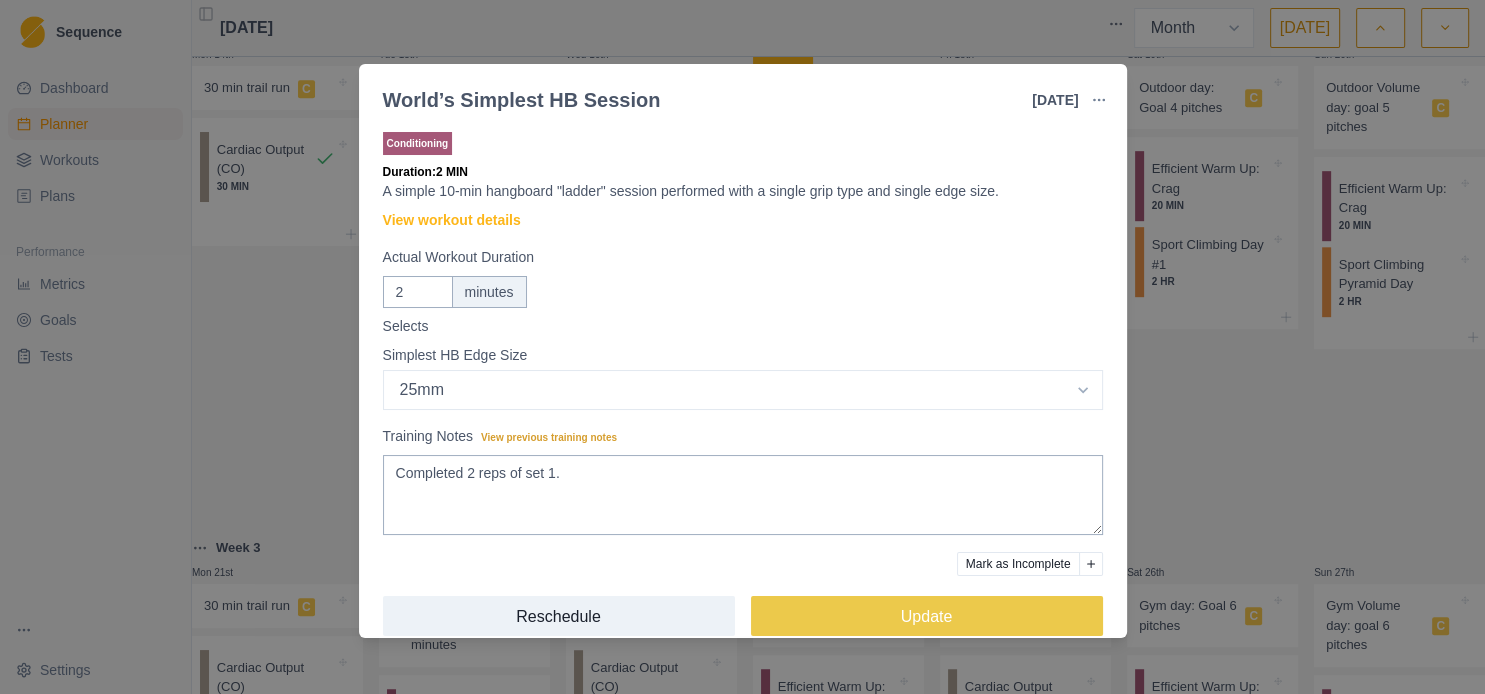 click on "World’s Simplest HB Session [DATE] Link To Goal View Workout Metrics Edit Original Workout Reschedule Workout Remove From Schedule Conditioning Duration:  2 MIN A simple 10-min hangboard "ladder" session performed with a single grip type and single edge size. View workout details Actual Workout Duration 2 minutes Selects Simplest HB Edge Size Select option Bar HB Jug 30mm 25mm 20mm 15mm 10mm 35mm 33mm Training Notes View previous training notes Completed 2 reps of set 1. Mark as Incomplete Reschedule Update" at bounding box center (742, 347) 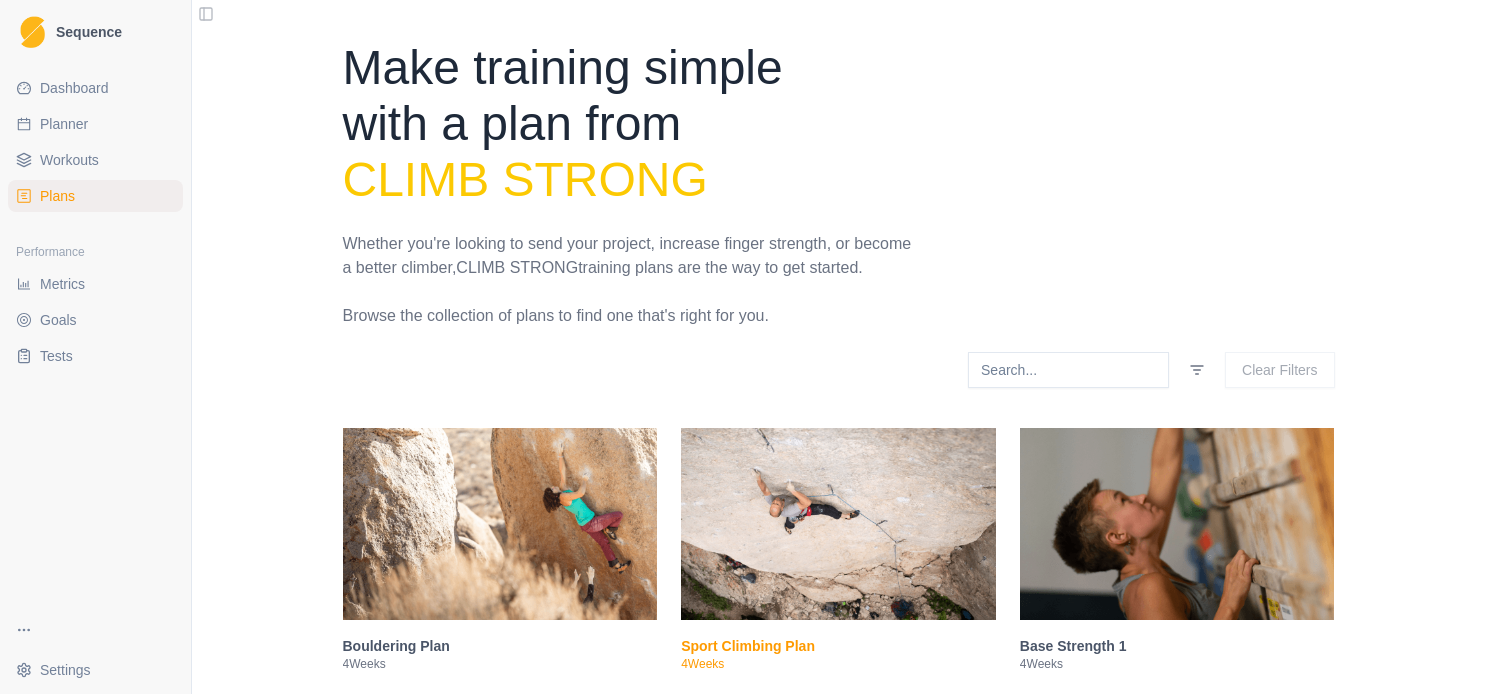 scroll, scrollTop: 0, scrollLeft: 0, axis: both 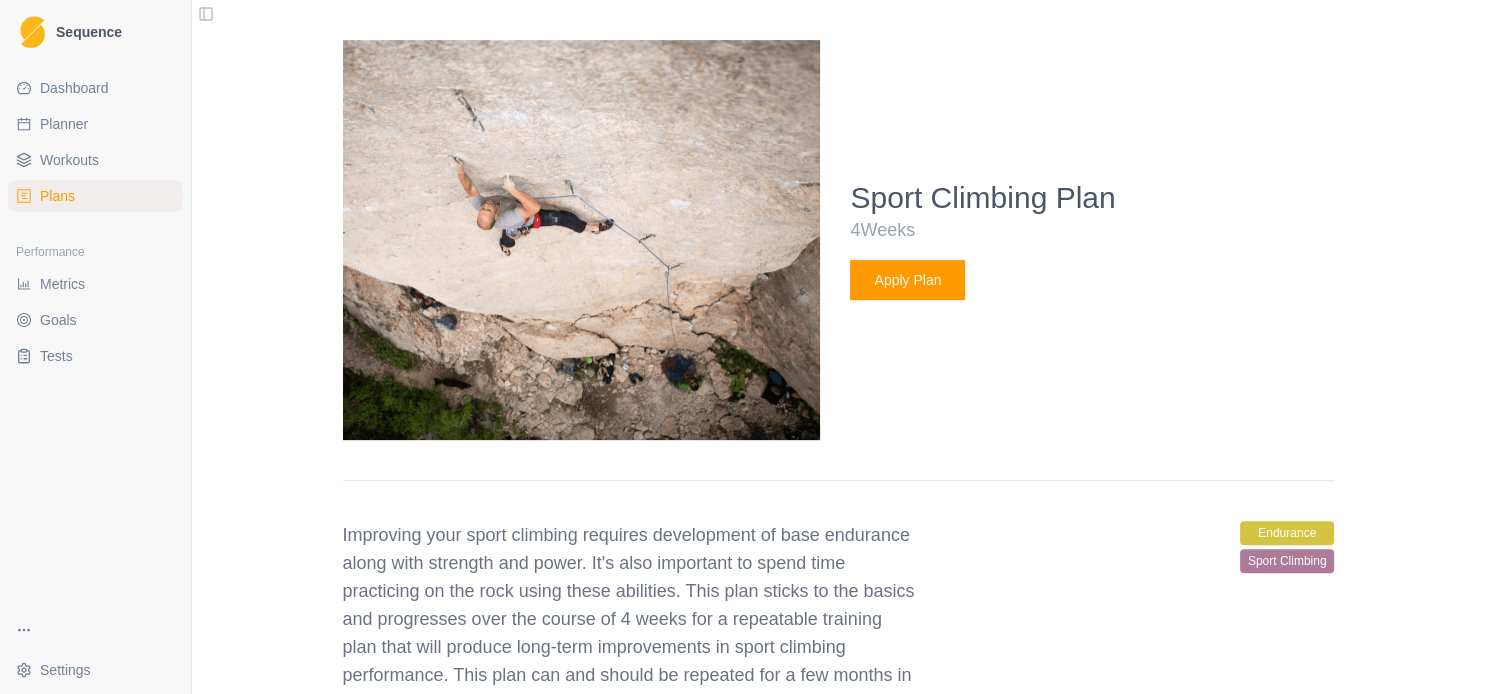 click on "Planner" at bounding box center (64, 124) 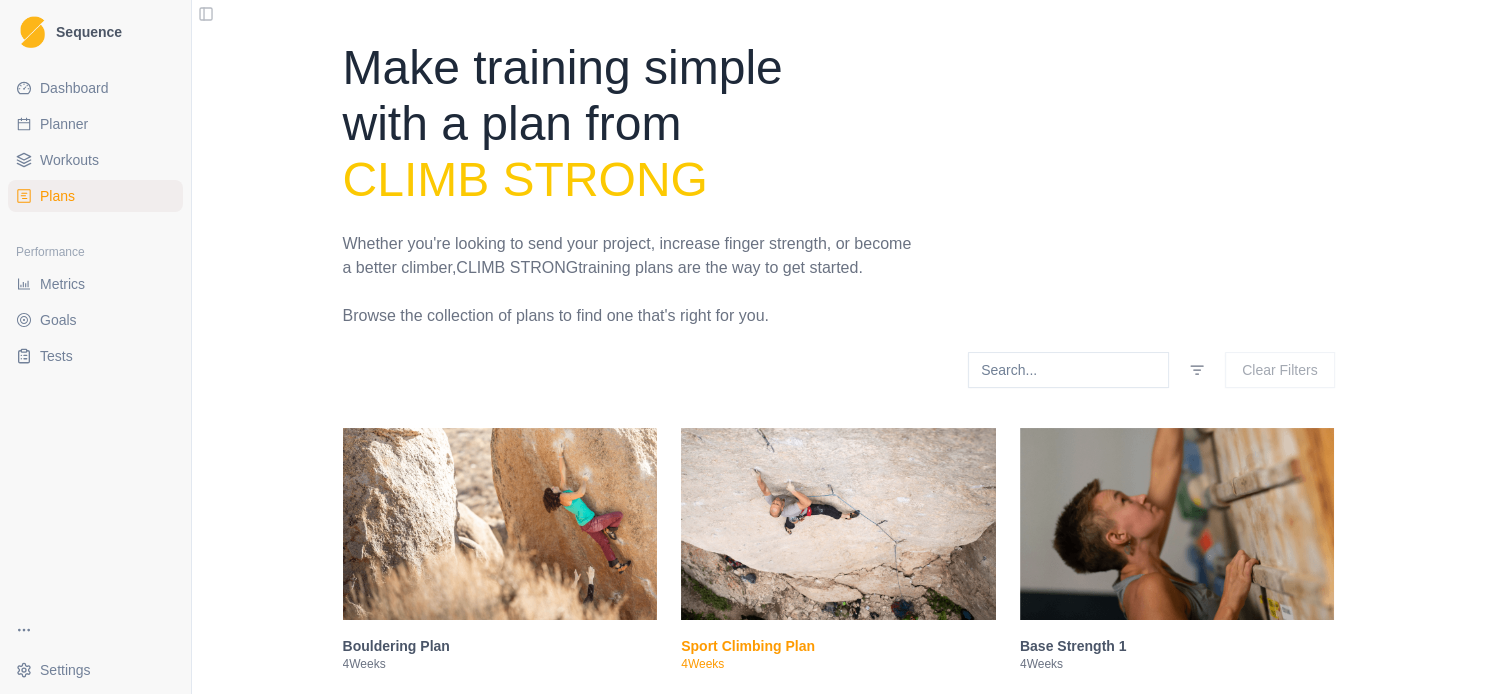select on "month" 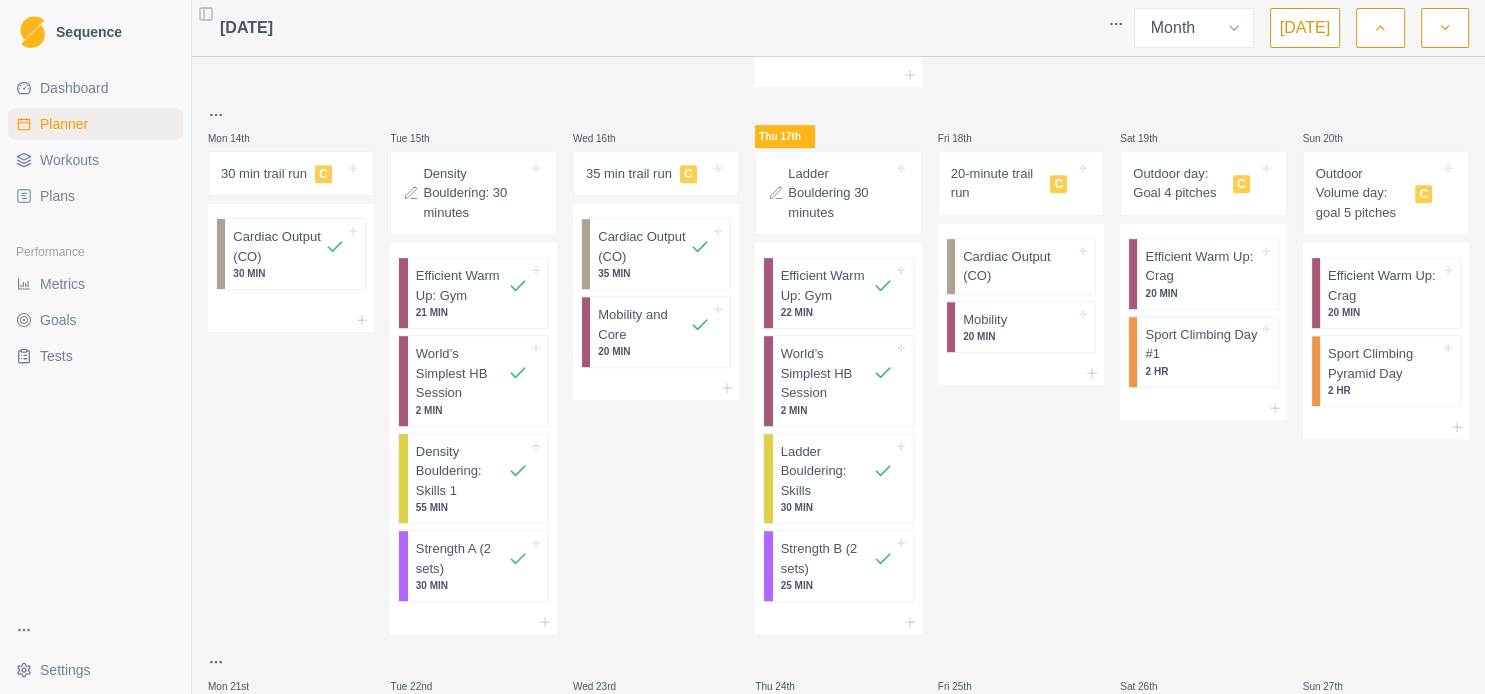 scroll, scrollTop: 1080, scrollLeft: 0, axis: vertical 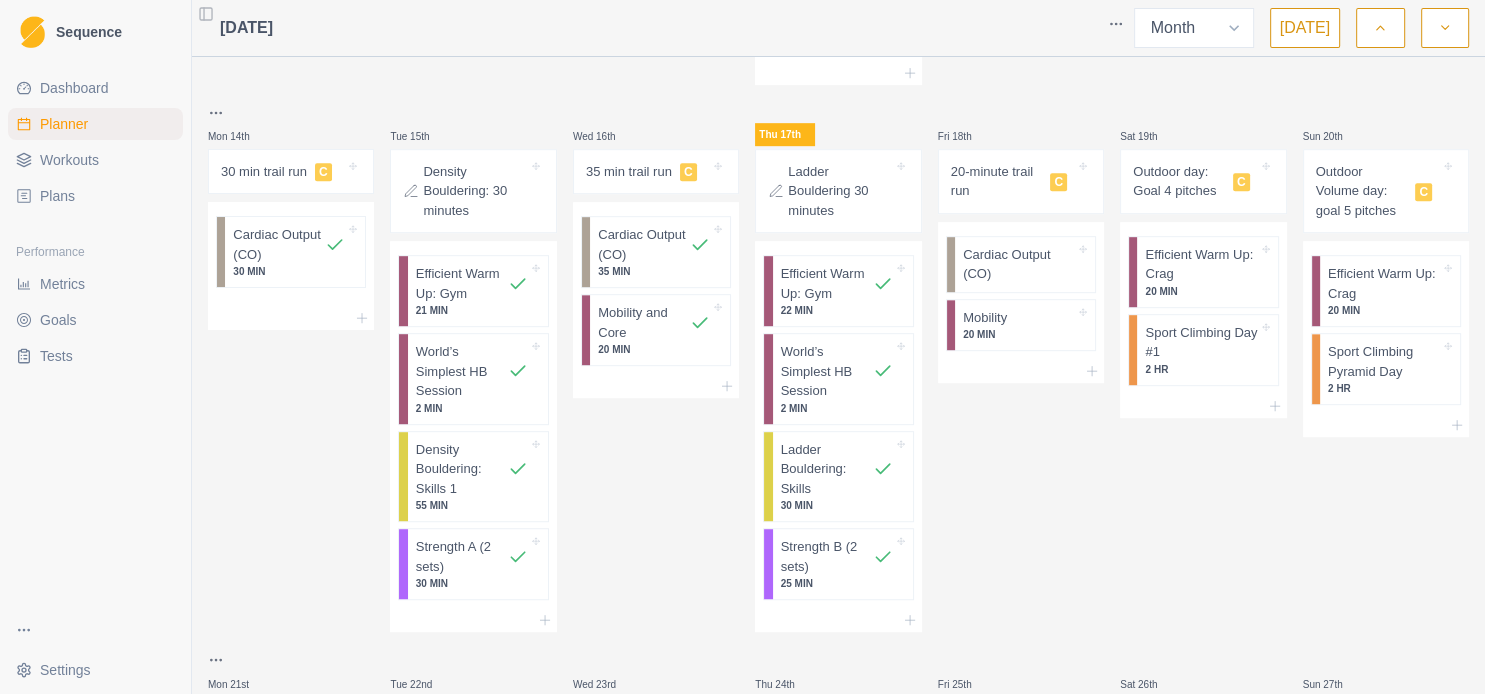 click on "20-minute trail run" at bounding box center (997, 181) 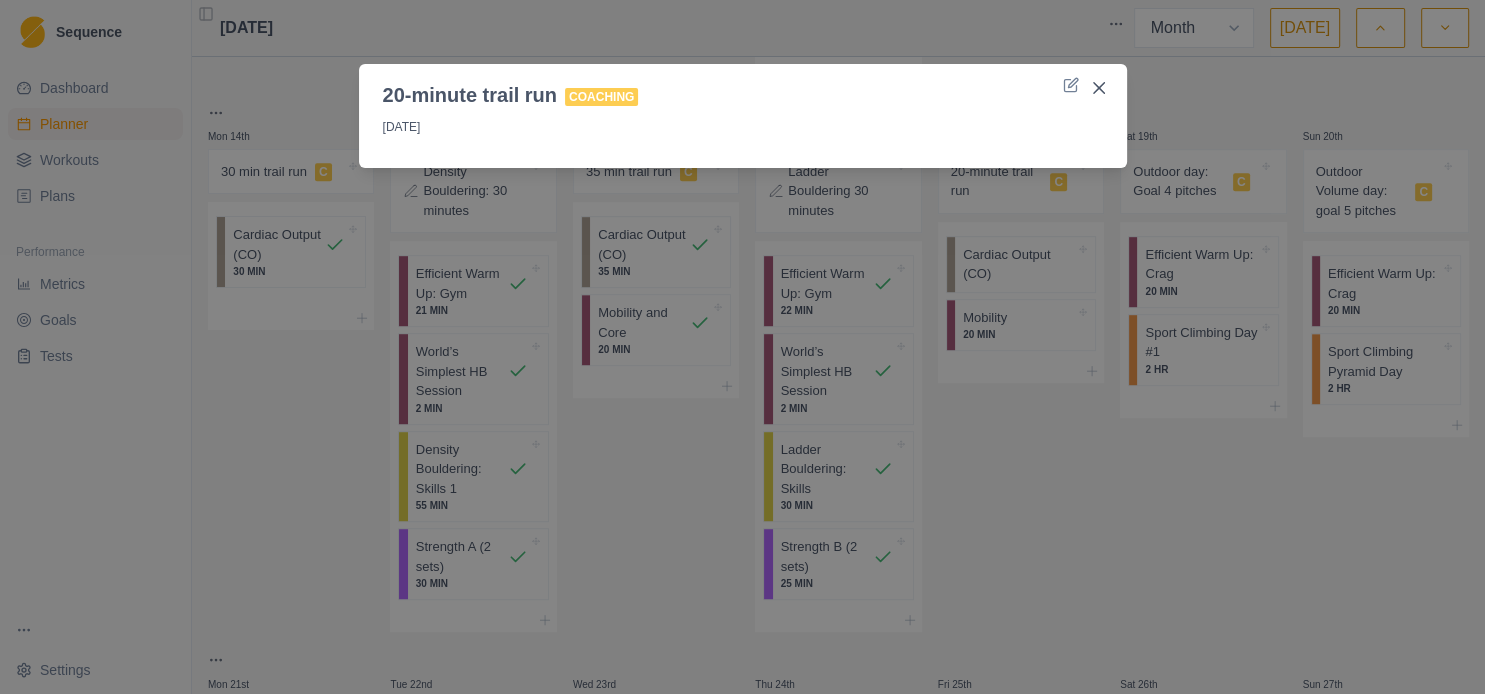 click on "20-minute trail run Coaching [DATE]" at bounding box center (742, 347) 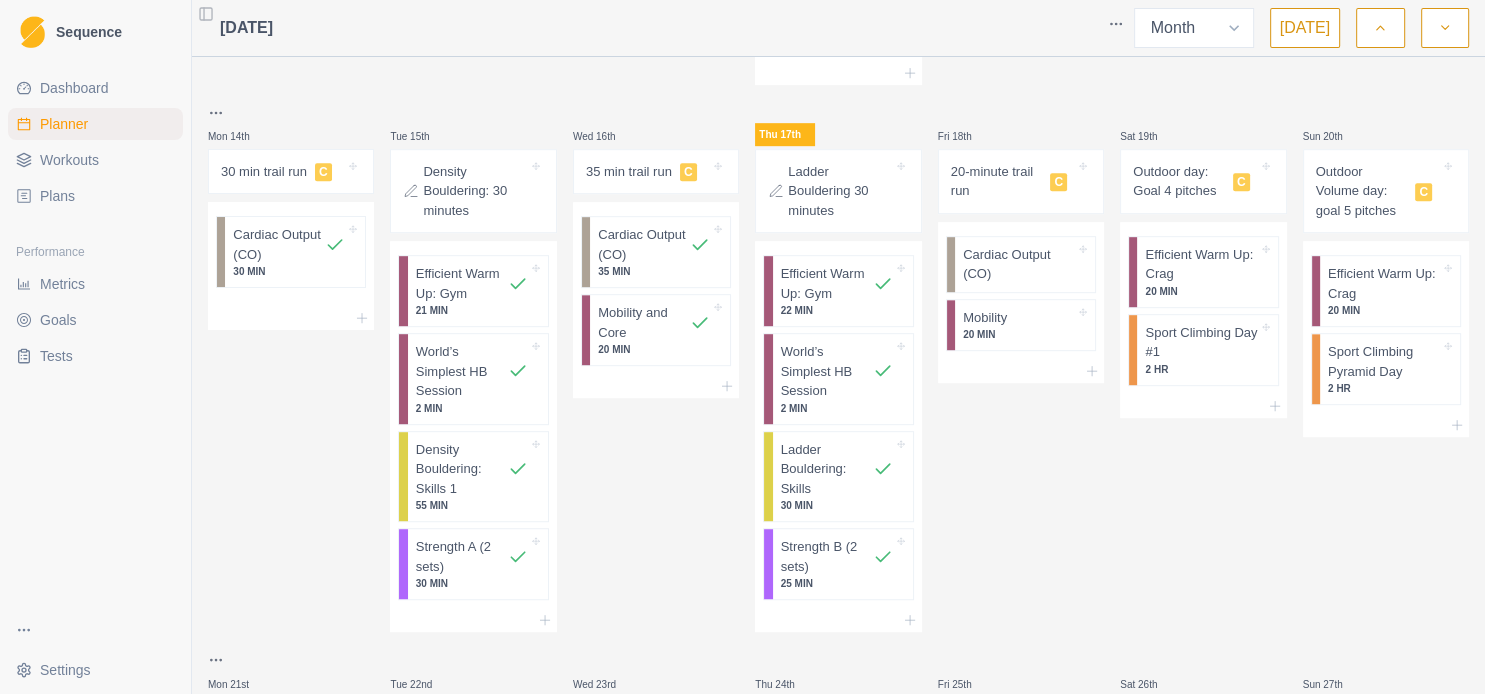 click on "Outdoor day: Goal 4 pitches" at bounding box center [1179, 181] 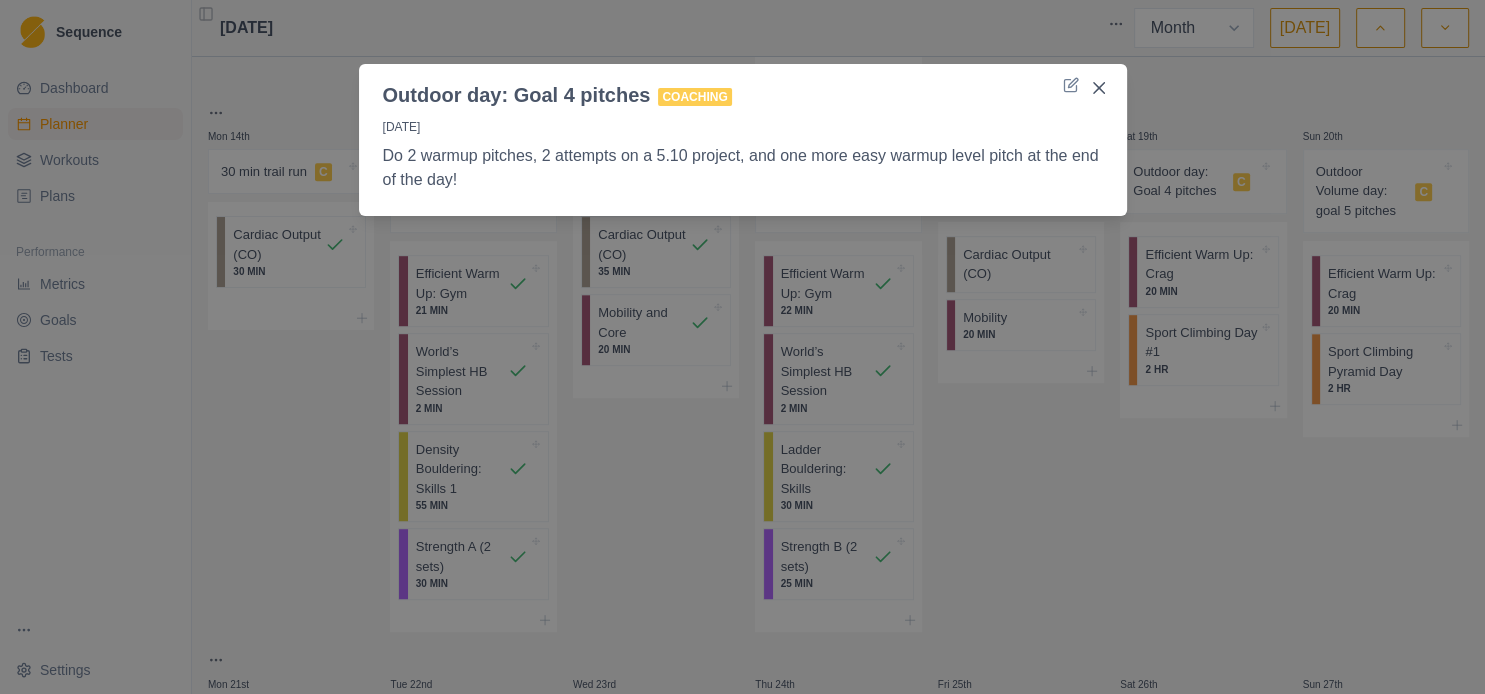 click on "Outdoor day: Goal 4 pitches Coaching 19/7/25 Do 2 warmup pitches, 2 attempts on a 5.10 project, and one more easy warmup level pitch at the end of the day!" at bounding box center [742, 347] 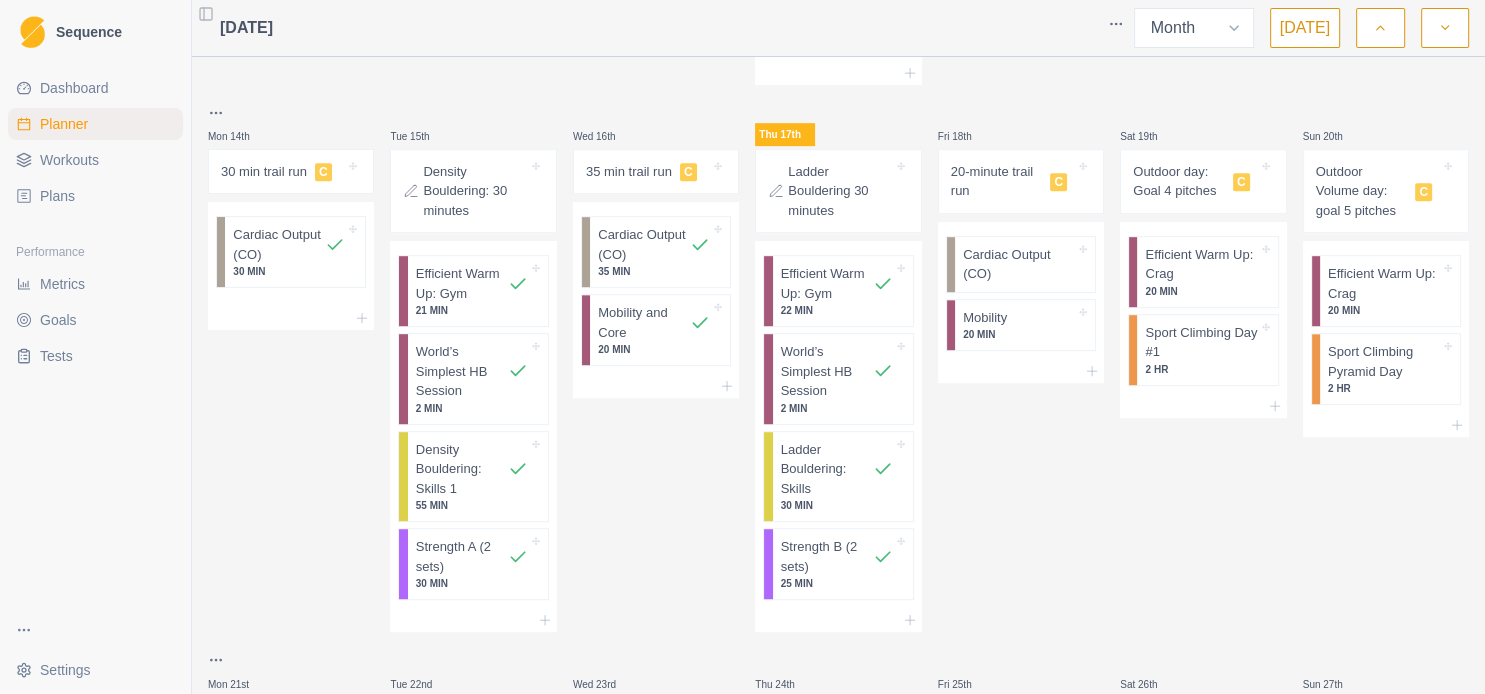 click on "Outdoor Volume day: goal 5 pitches" at bounding box center [1362, 191] 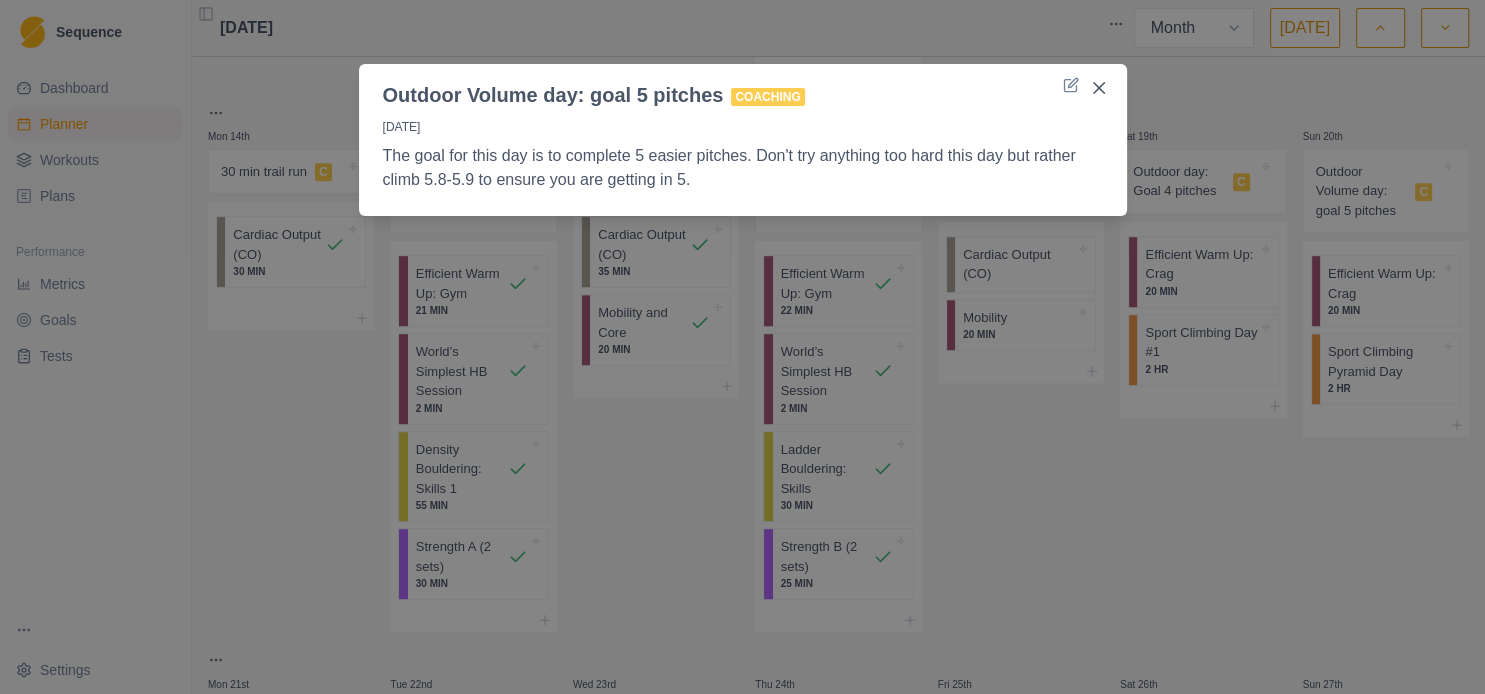 click on "Outdoor Volume day: goal 5 pitches Coaching 20/7/25 The goal for this day is to complete 5 easier pitches.  Don't try anything too hard this day but rather climb 5.8-5.9 to ensure you are getting in 5." at bounding box center [742, 347] 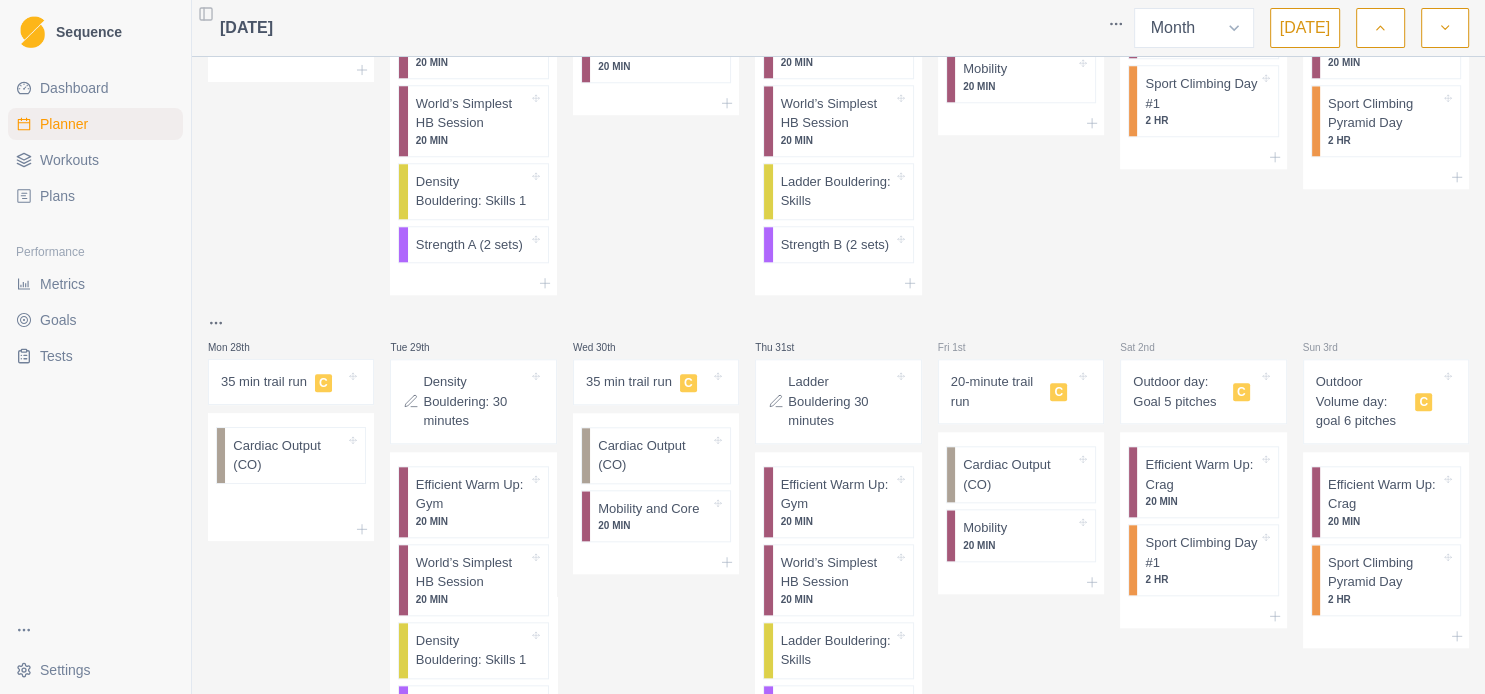 scroll, scrollTop: 1944, scrollLeft: 0, axis: vertical 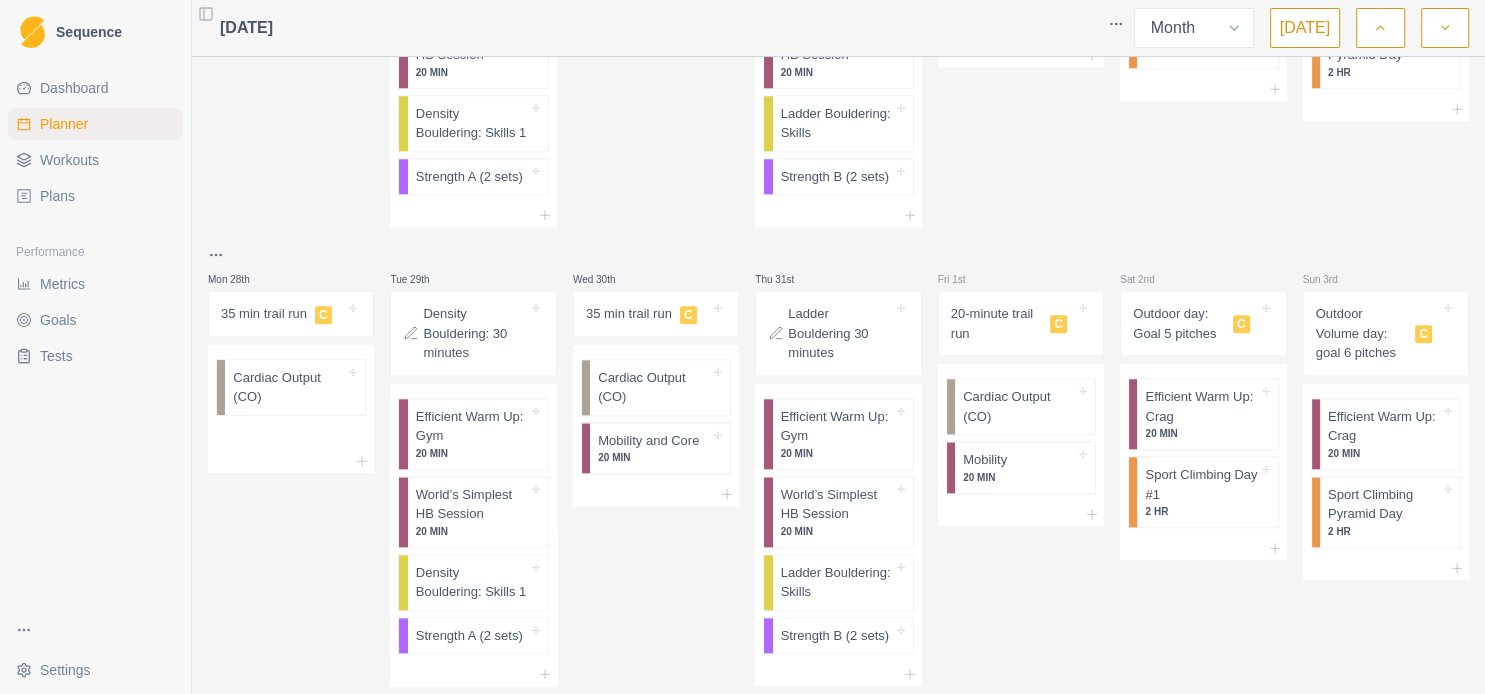 click on "Outdoor day: Goal 5 pitches" at bounding box center (1179, 323) 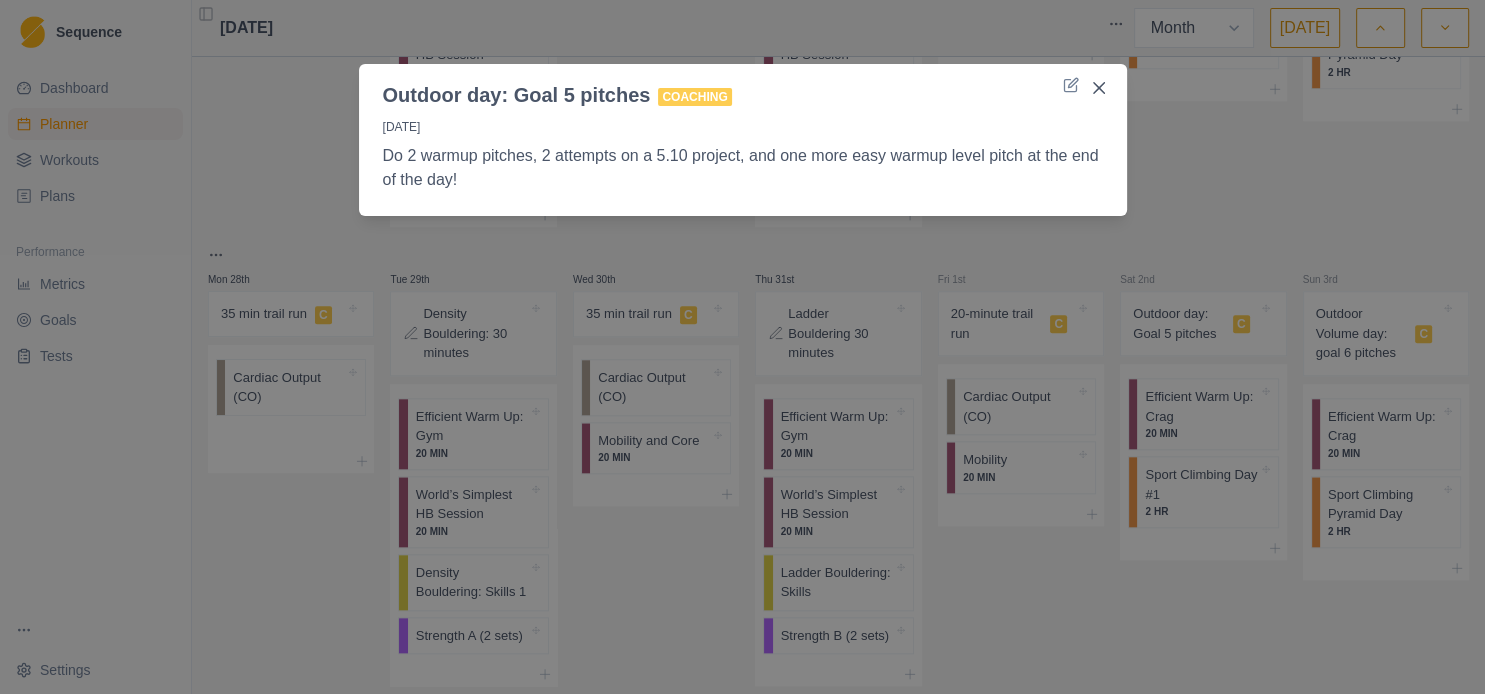 click on "Outdoor day: Goal 5 pitches Coaching 2/8/25 Do 2 warmup pitches, 2 attempts on a 5.10 project, and one more easy warmup level pitch at the end of the day!" at bounding box center (742, 347) 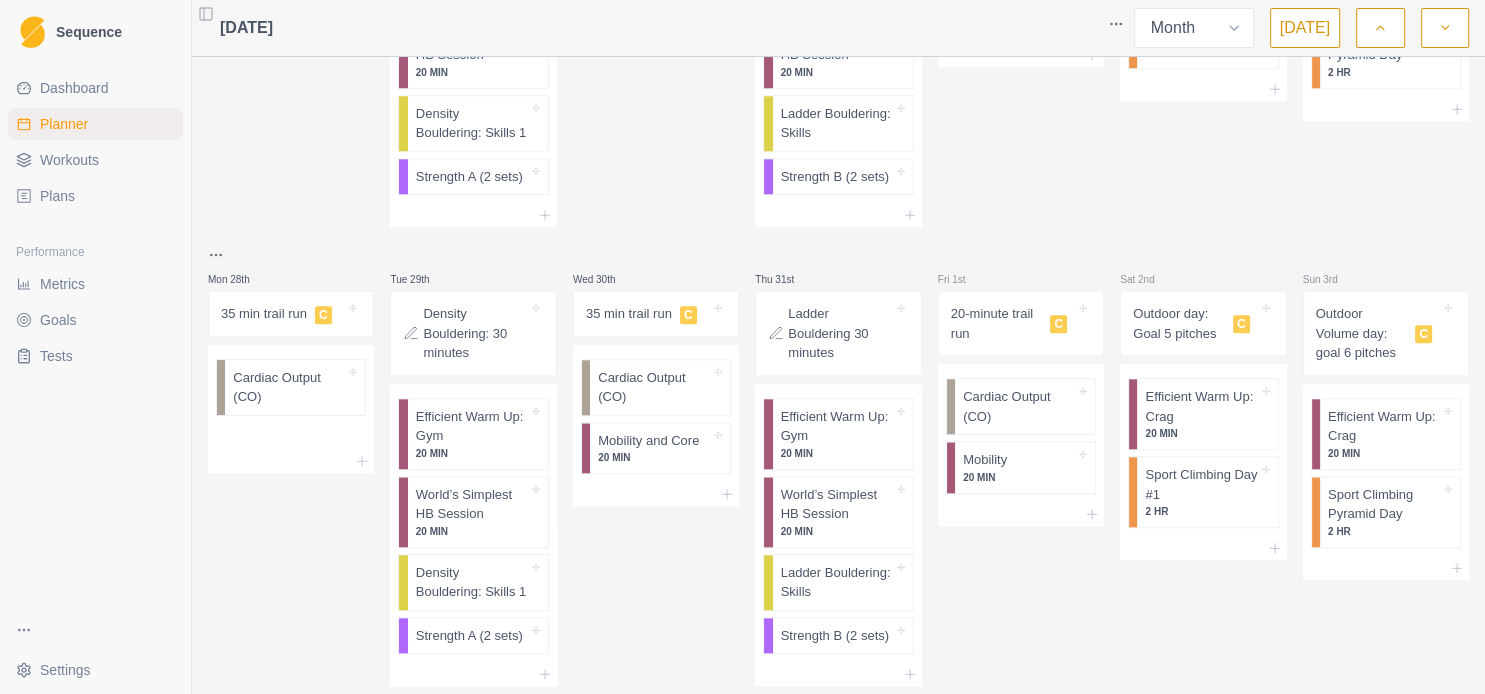 click on "Outdoor Volume day: goal 6 pitches" at bounding box center (1362, 333) 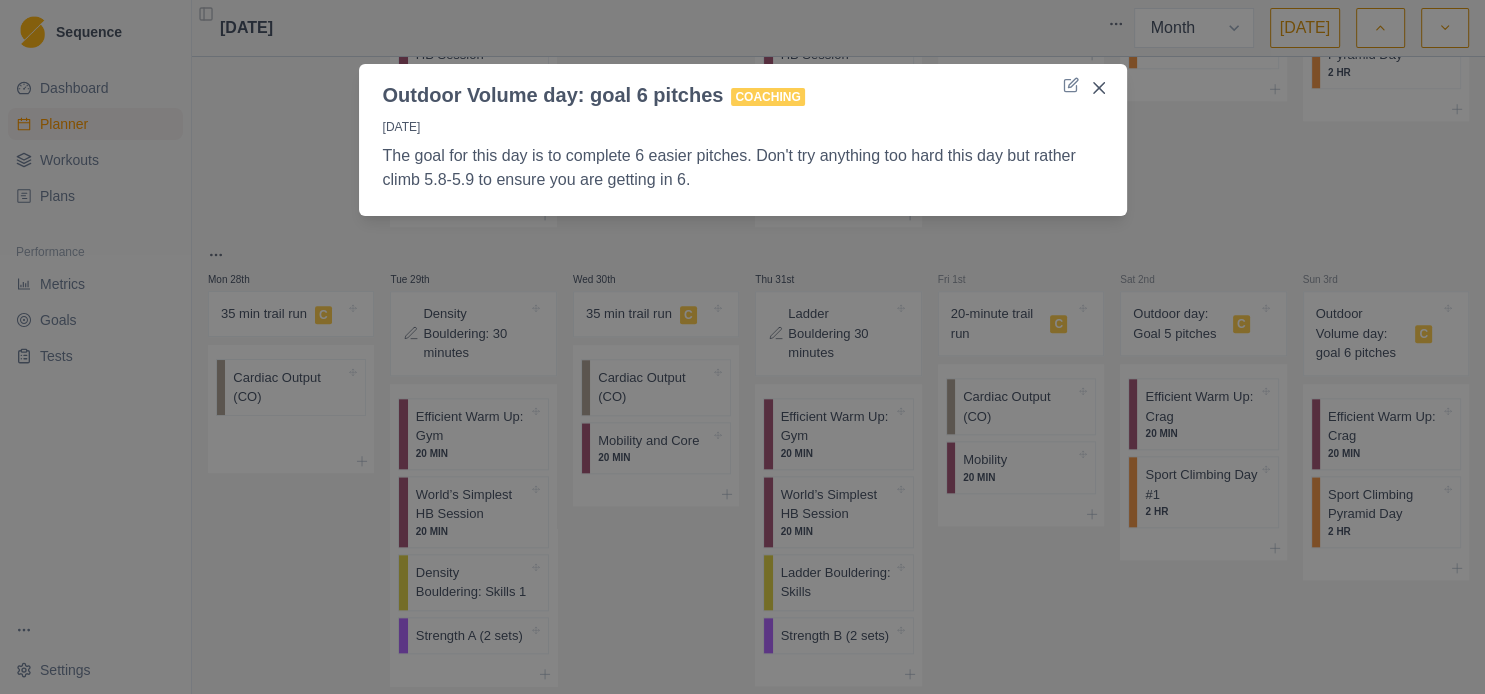 click on "Outdoor Volume day: goal 6 pitches Coaching 3/8/25 The goal for this day is to complete 6 easier pitches. Don't try anything too hard this day but rather climb 5.8-5.9 to ensure you are getting in 6." at bounding box center (742, 347) 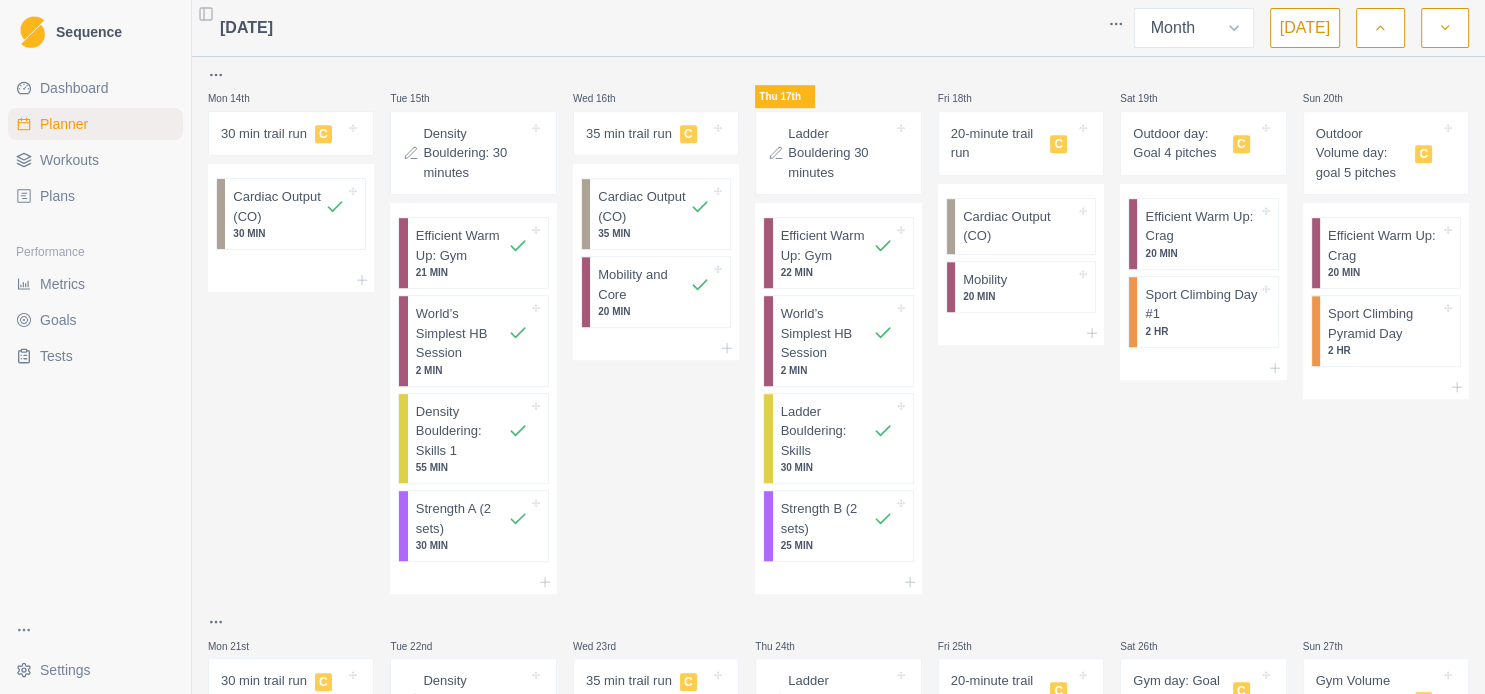 scroll, scrollTop: 254, scrollLeft: 0, axis: vertical 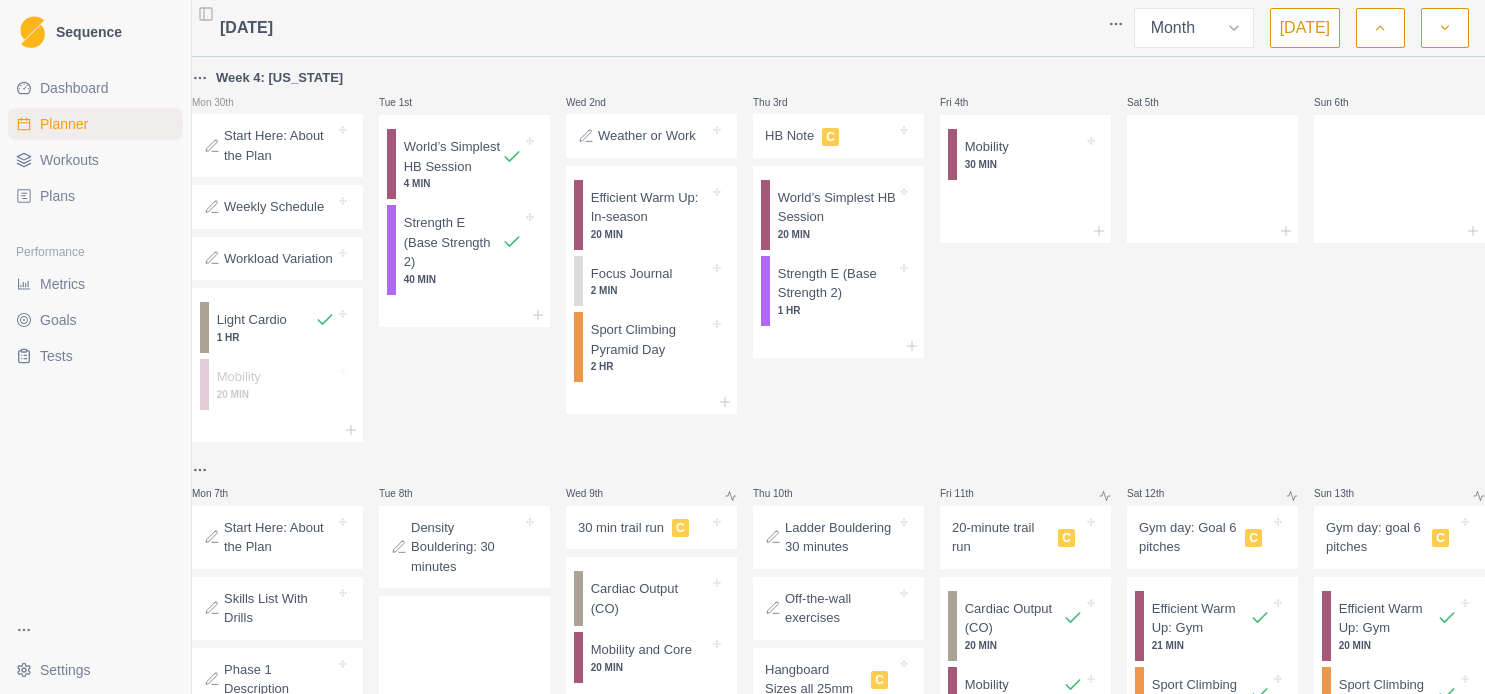 select on "month" 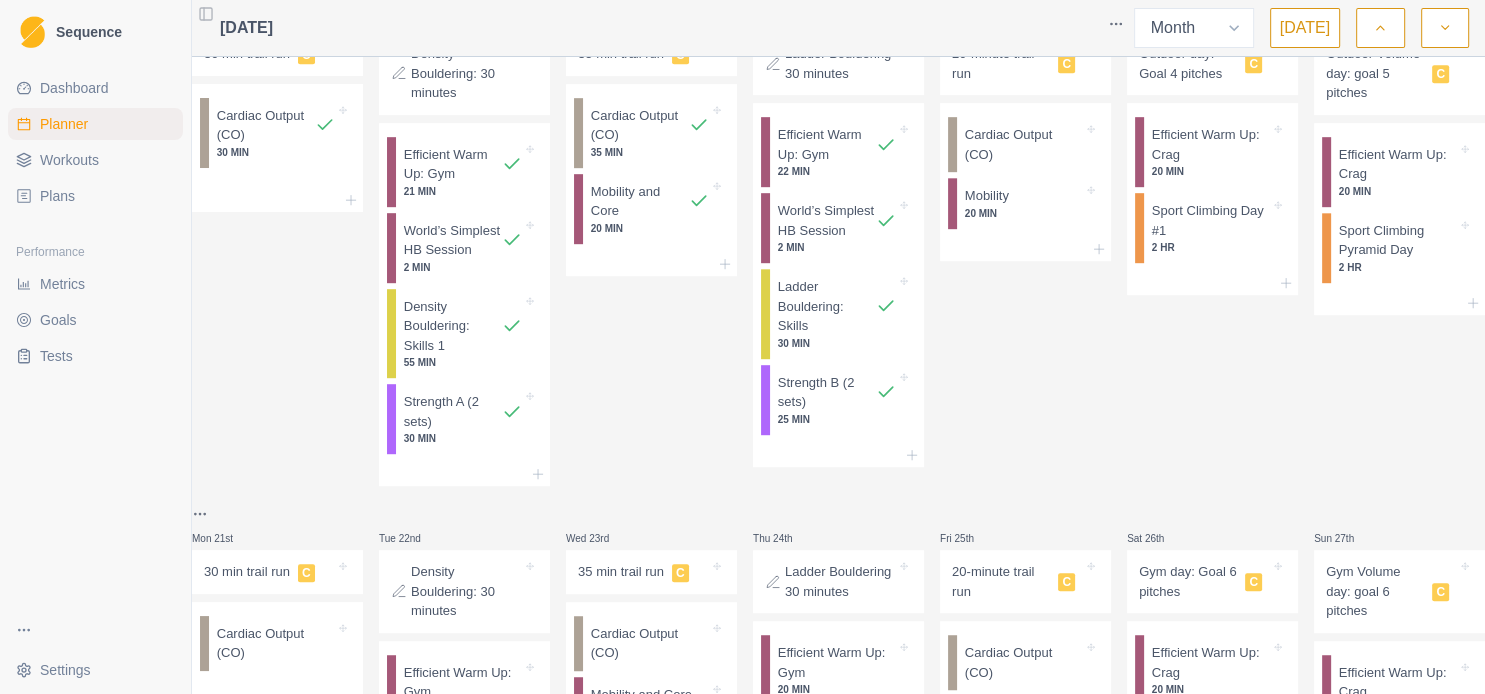 scroll, scrollTop: 1118, scrollLeft: 0, axis: vertical 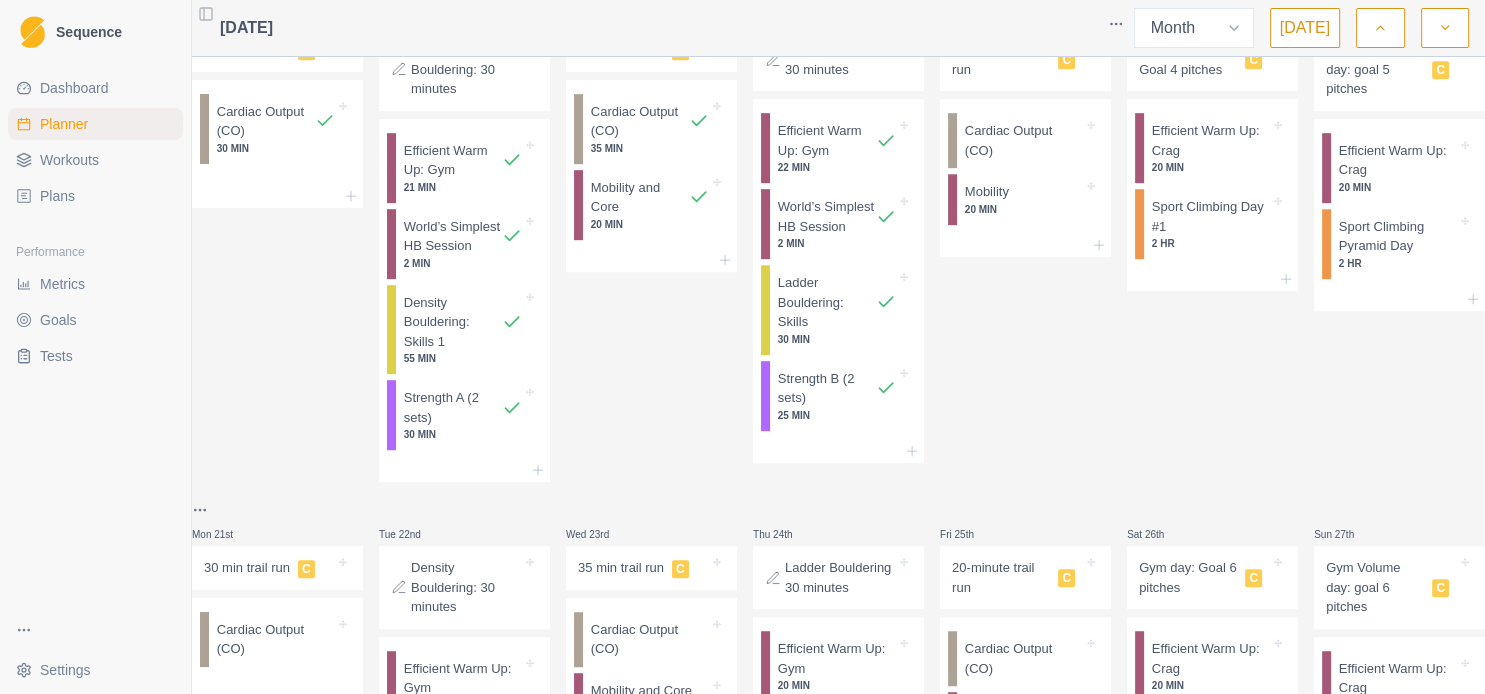 click on "20-minute trail run" at bounding box center [1001, 59] 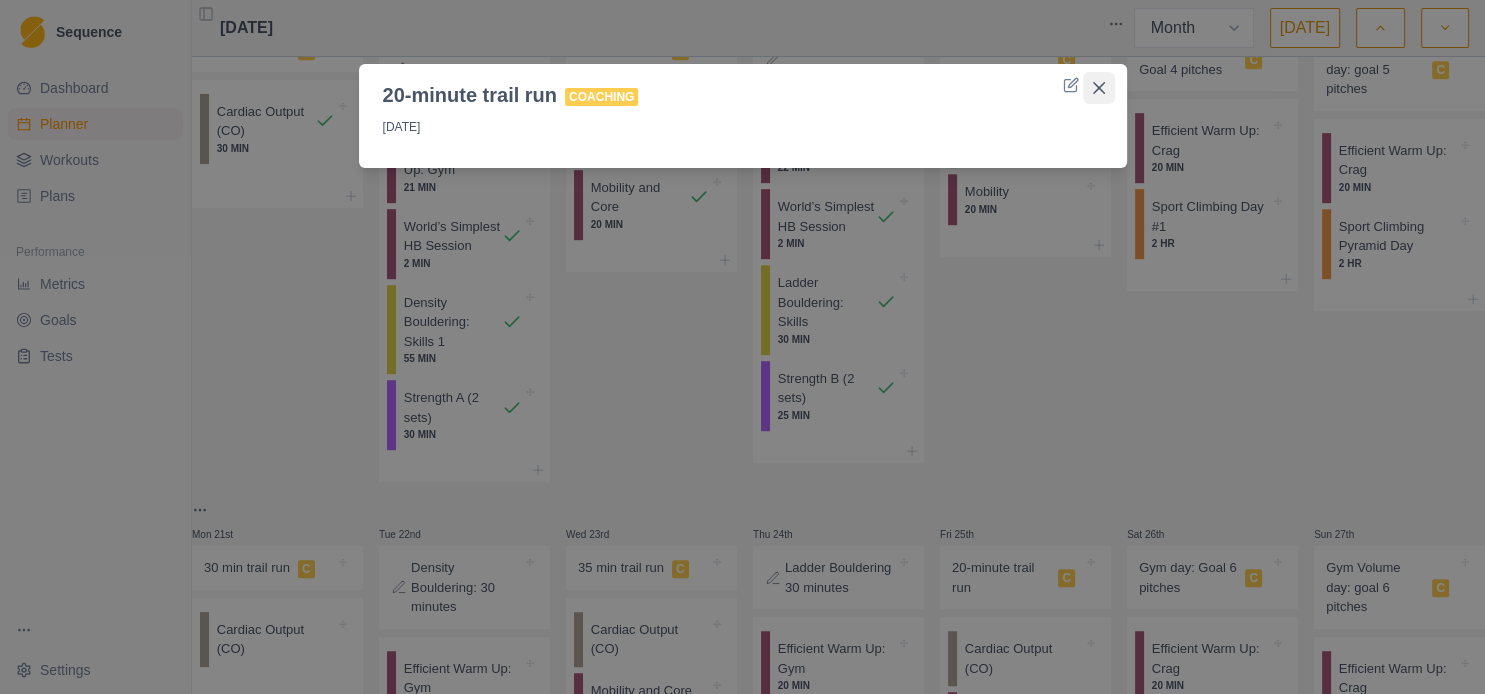 click at bounding box center (1099, 88) 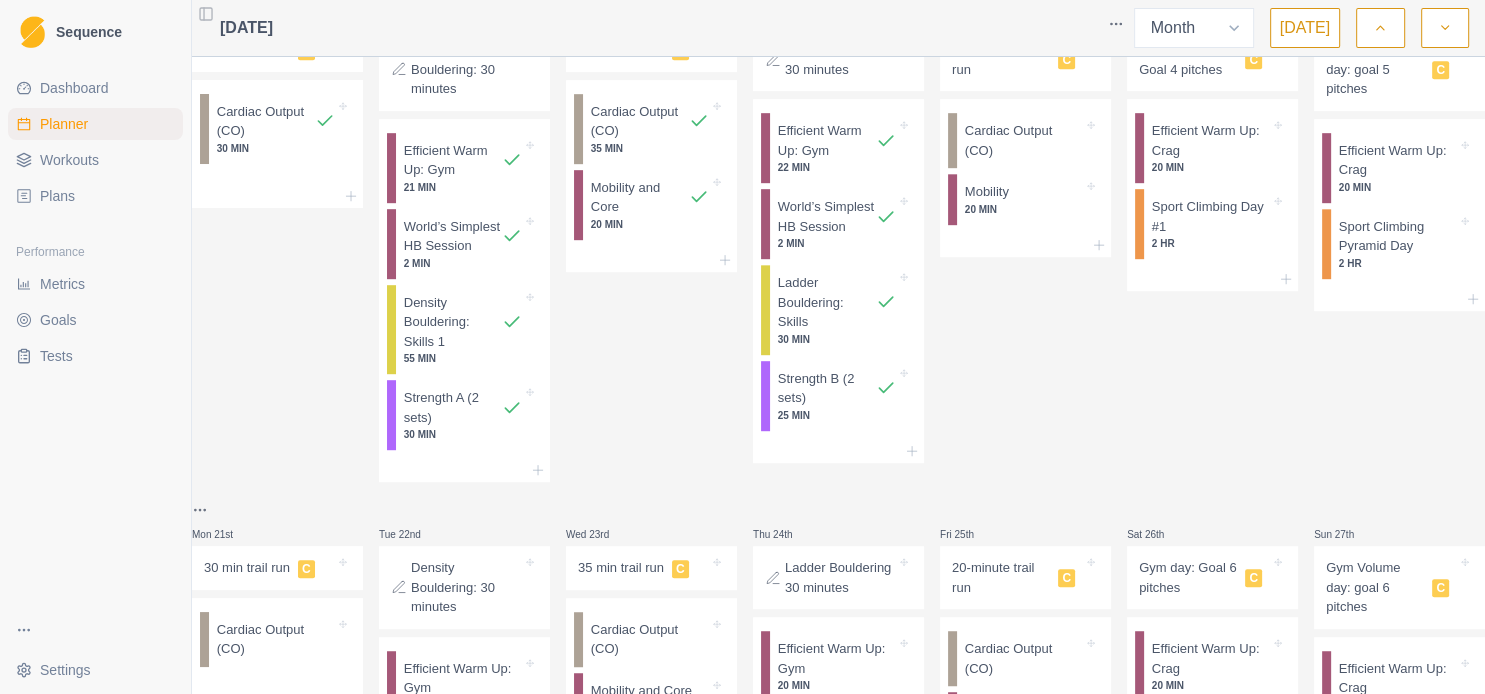 click on "Outdoor day: Goal 4 pitches" at bounding box center [1188, 59] 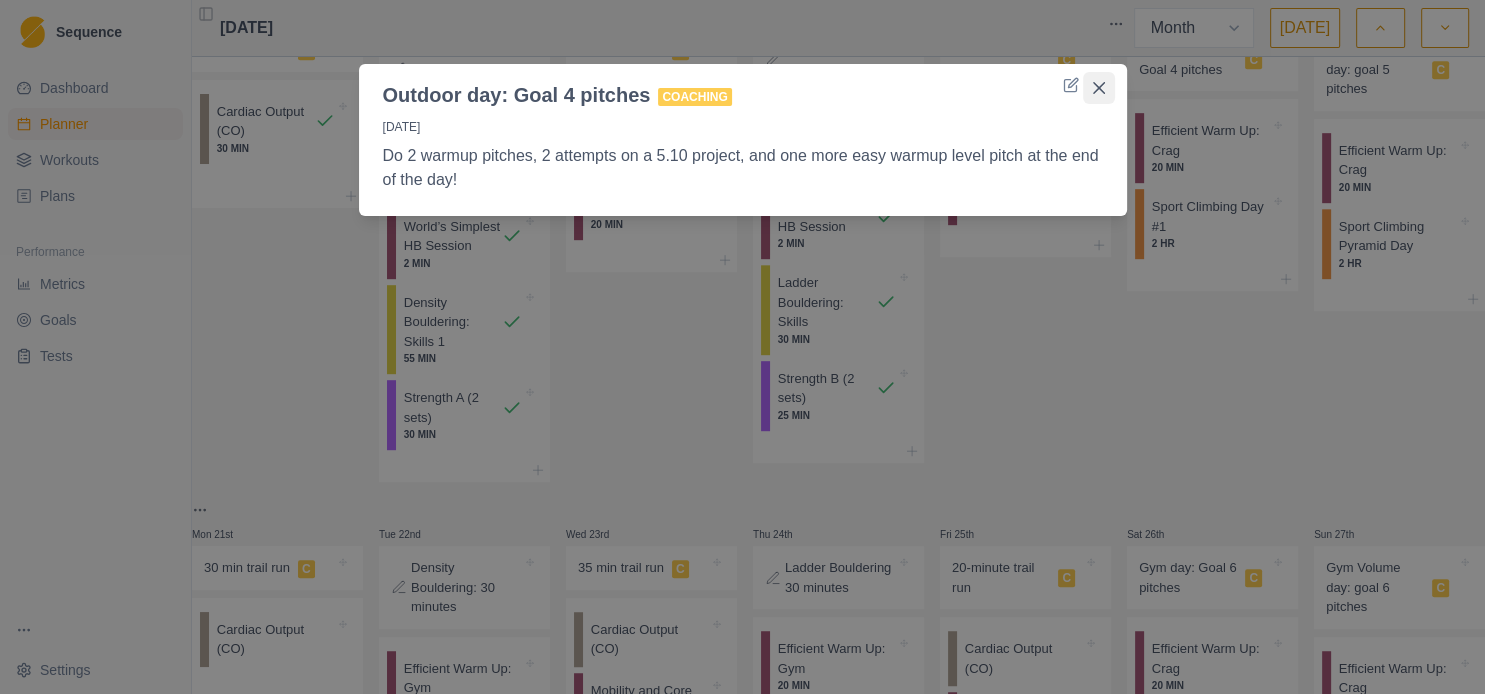 click 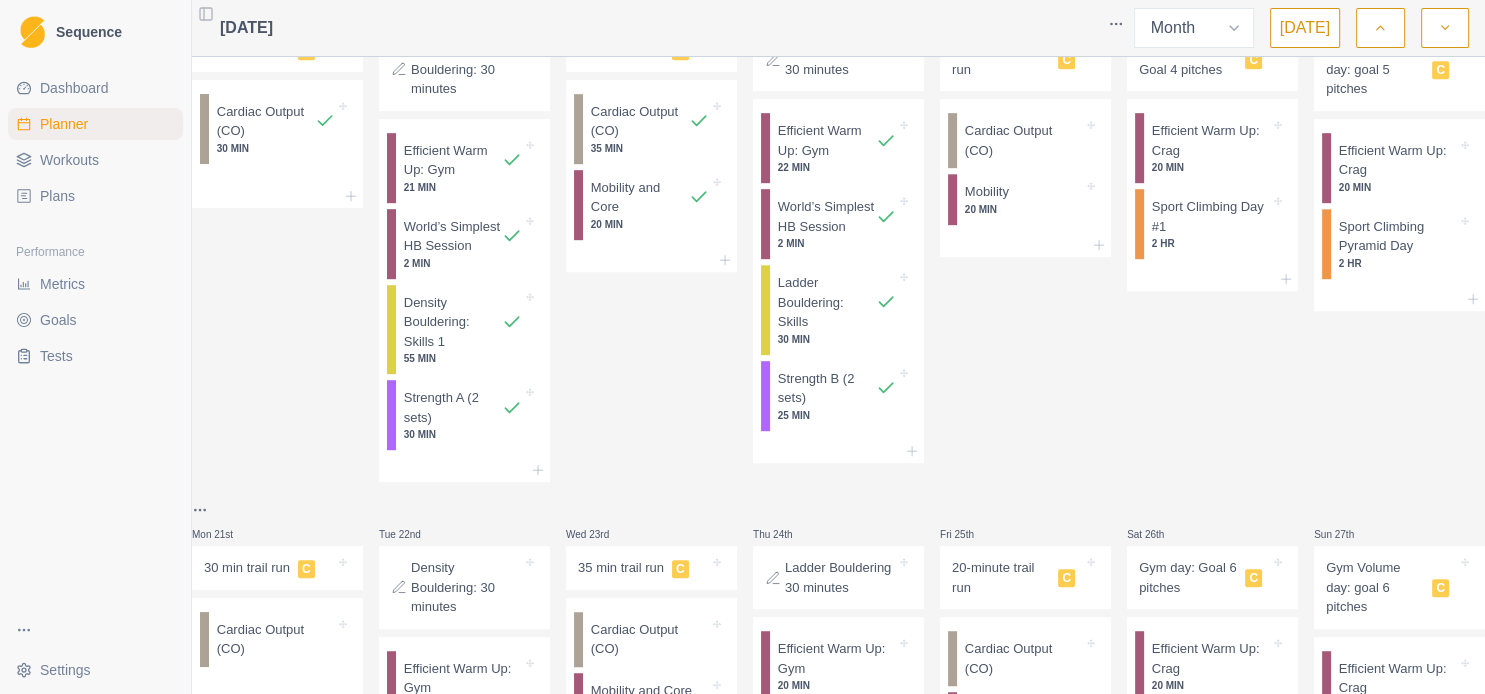 click on "20 MIN" at bounding box center [1211, 167] 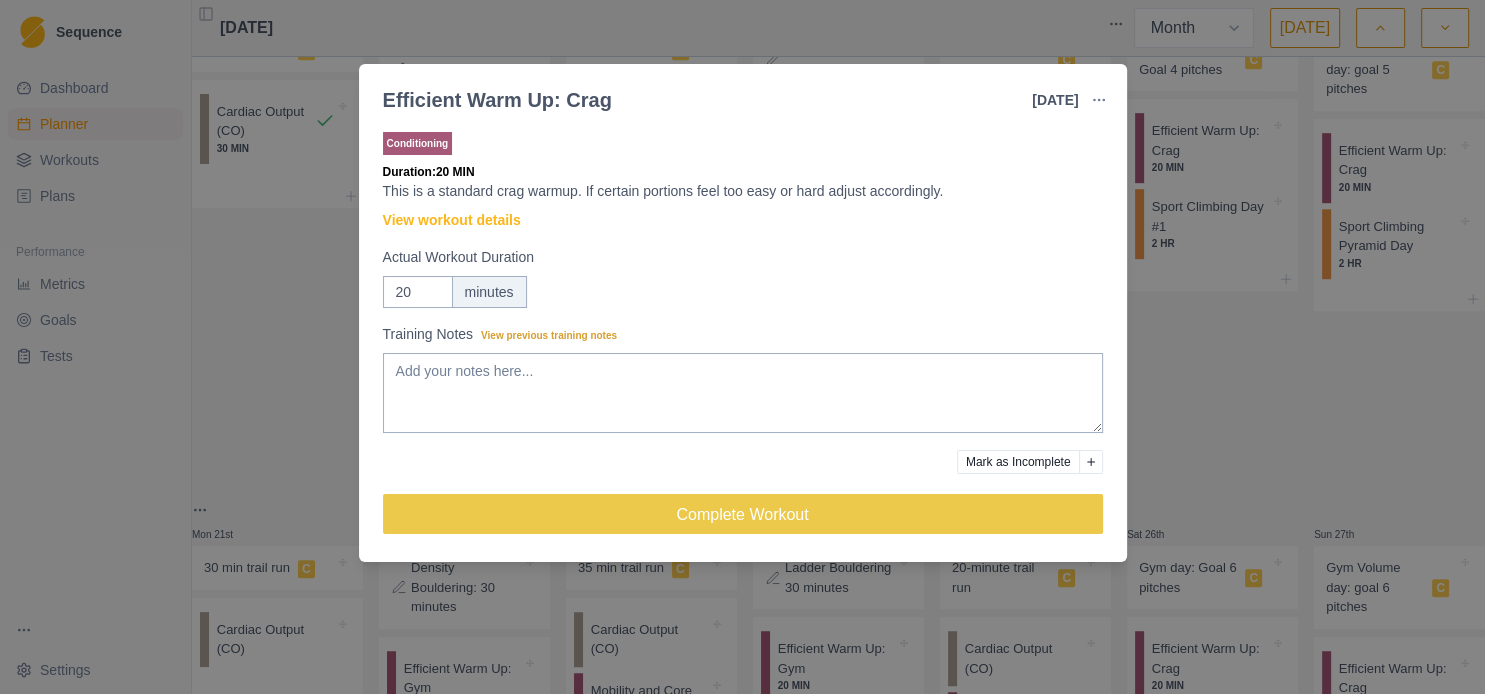 click on "Efficient Warm Up: Crag [DATE] Link To Goal View Workout Metrics Edit Original Workout Reschedule Workout Remove From Schedule Conditioning Duration:  20 MIN This is a standard crag warmup. If certain portions feel too easy or hard adjust accordingly. View workout details Actual Workout Duration 20 minutes Training Notes View previous training notes Mark as Incomplete Complete Workout" at bounding box center [742, 347] 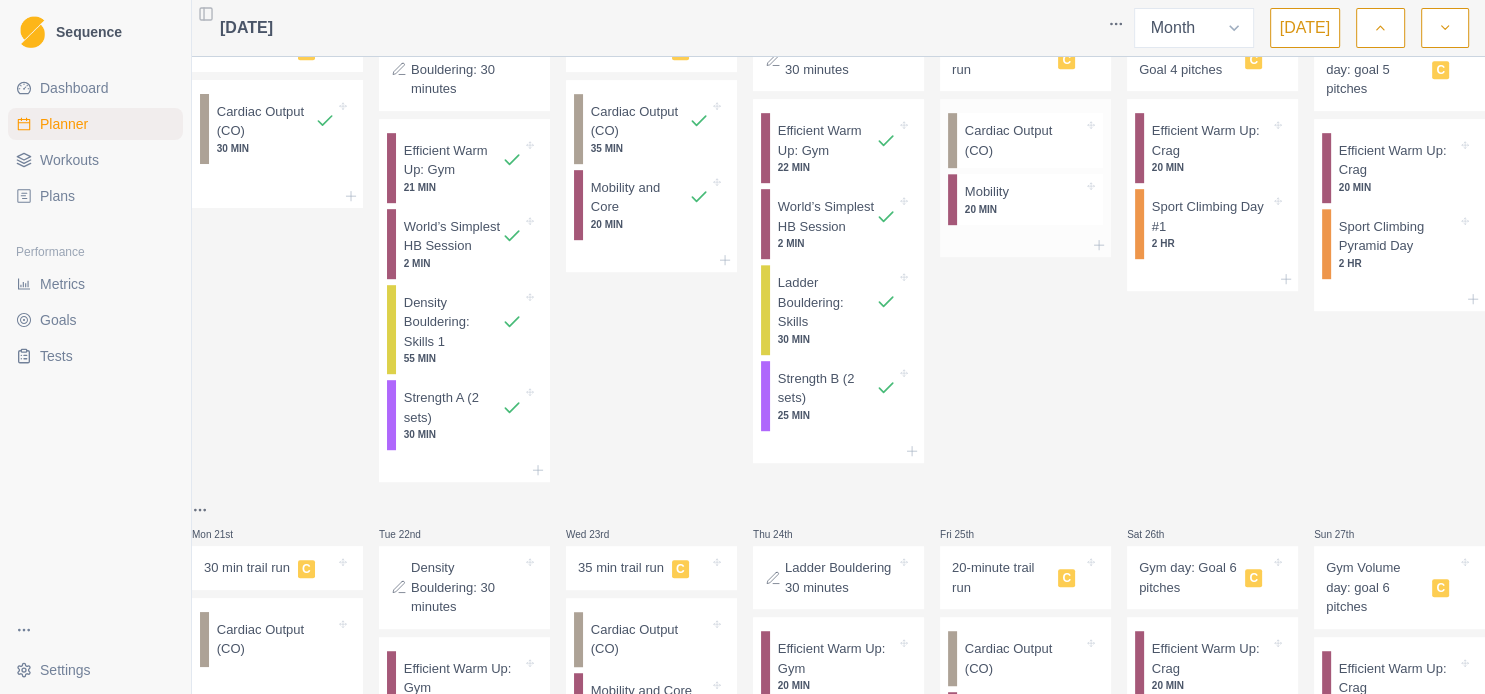 click on "Mobility 20 MIN" at bounding box center (1030, 199) 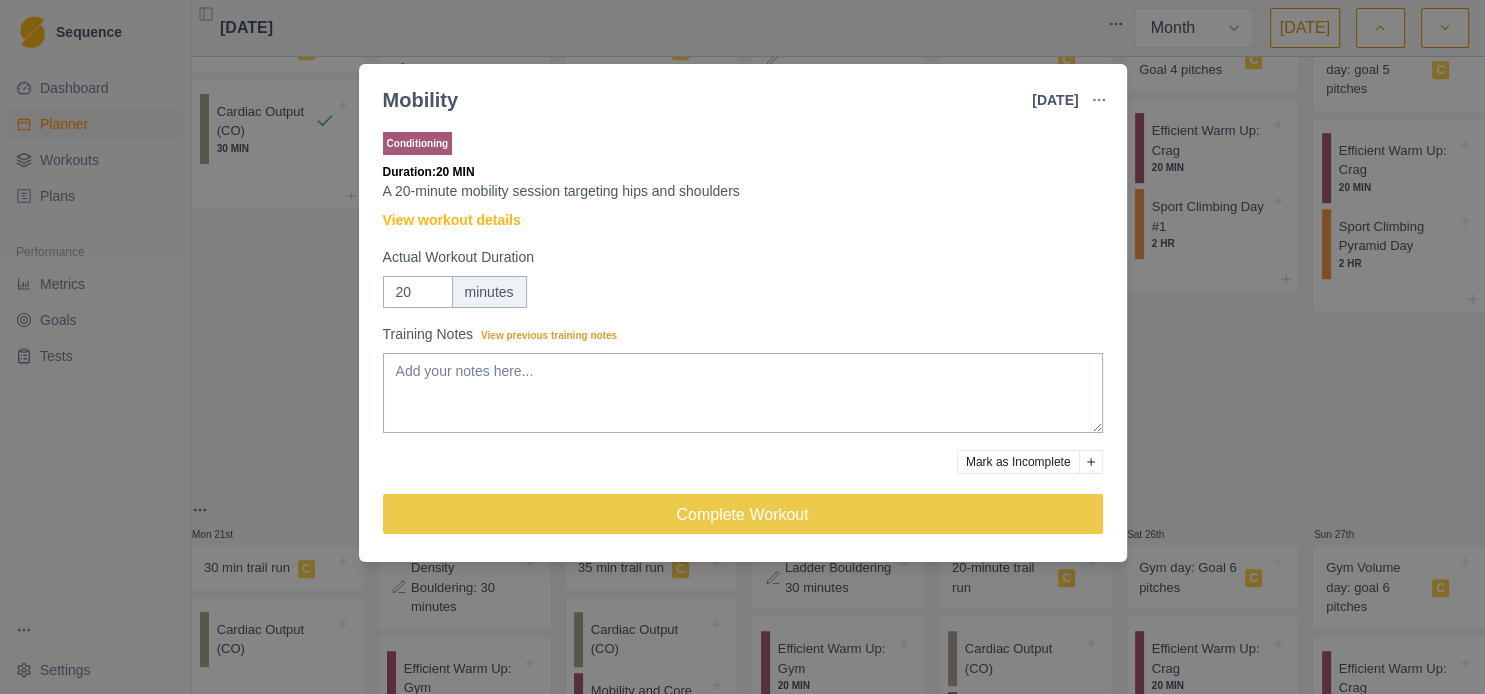 click on "Mobility 18 Jul 2025 Link To Goal View Workout Metrics Edit Original Workout Reschedule Workout Remove From Schedule Conditioning Duration:  20 MIN A 20-minute mobility session targeting hips and shoulders View workout details Actual Workout Duration 20 minutes Training Notes View previous training notes Mark as Incomplete Complete Workout" at bounding box center (742, 347) 